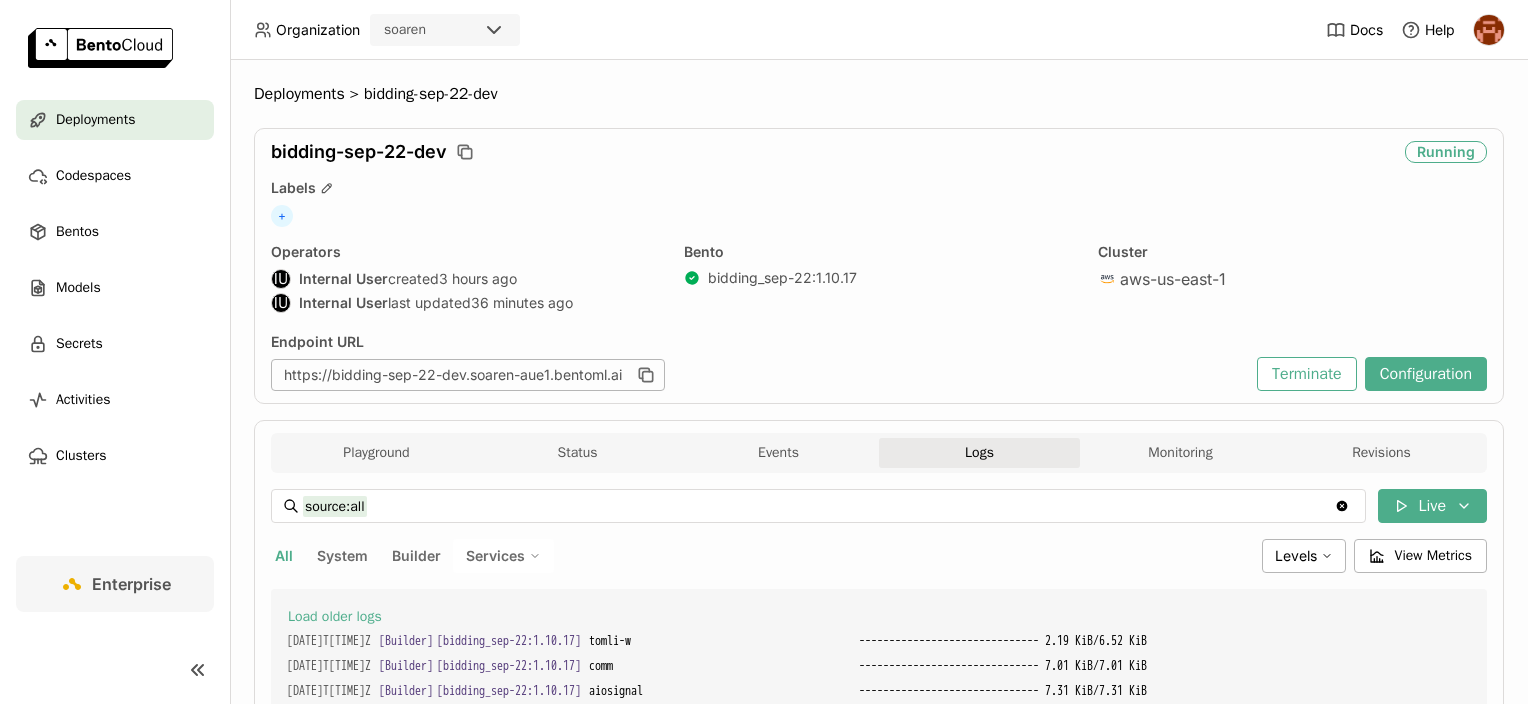 scroll, scrollTop: 0, scrollLeft: 0, axis: both 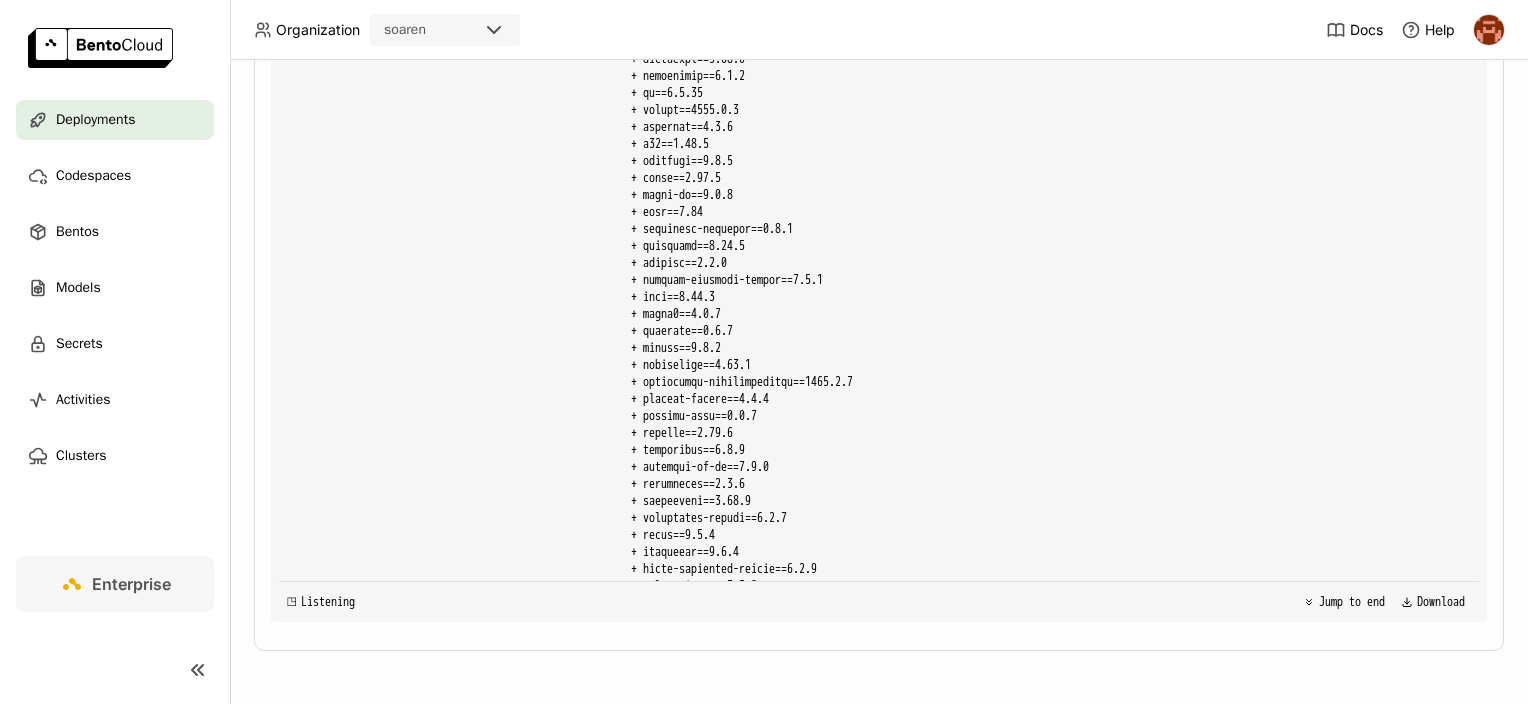 drag, startPoint x: 716, startPoint y: 372, endPoint x: 849, endPoint y: 571, distance: 239.3533 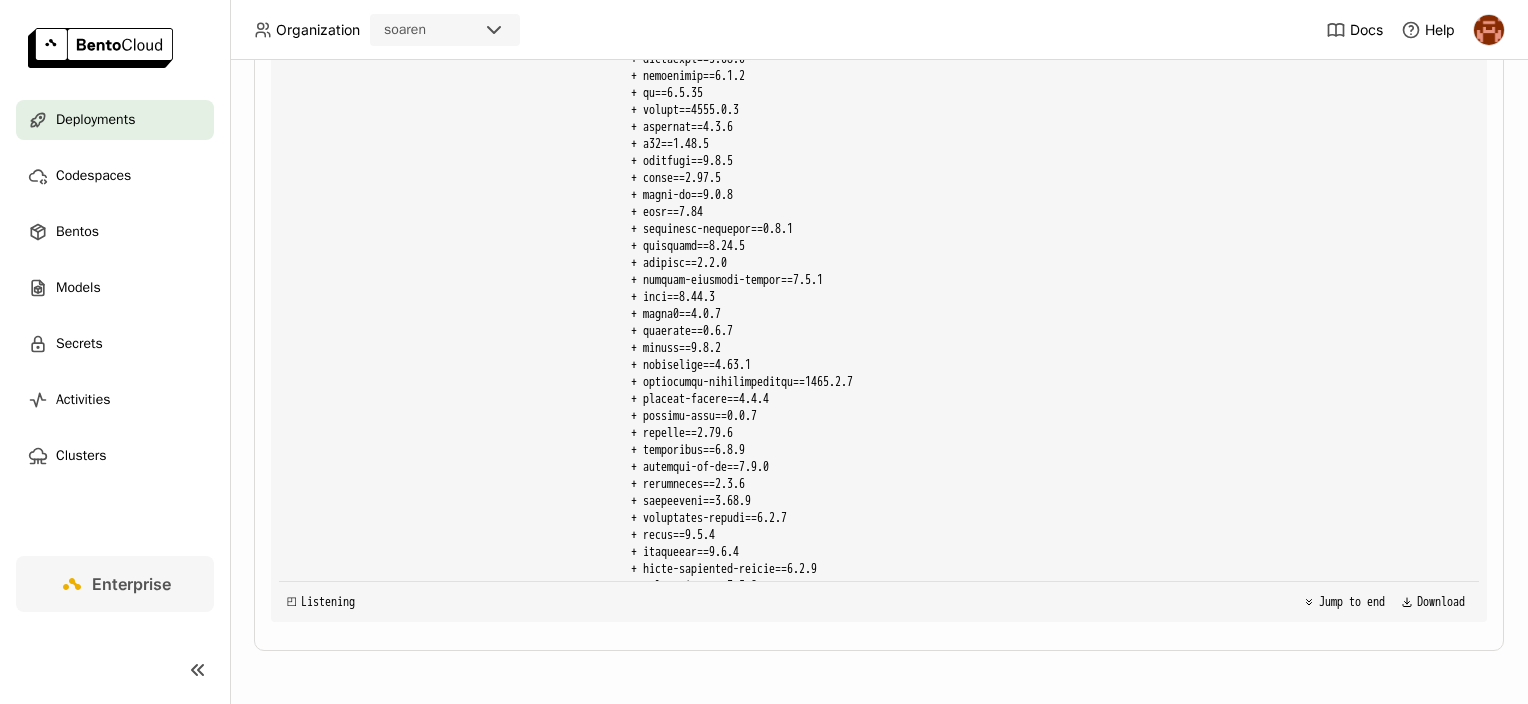 drag, startPoint x: 849, startPoint y: 571, endPoint x: 688, endPoint y: 446, distance: 203.82835 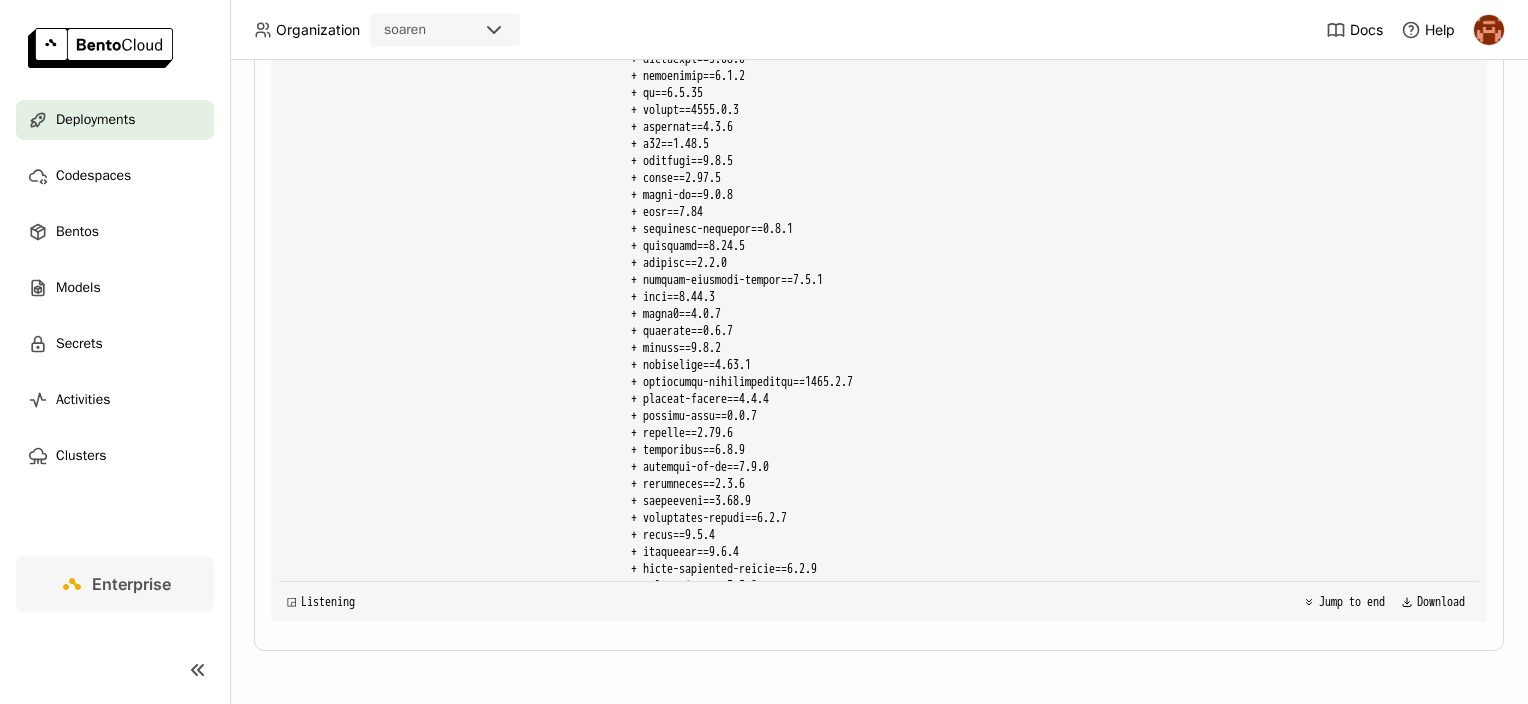 click on "2025-08-08T00:28:22Z [Service:bidding] [Replica: tpzxp ]" at bounding box center (879, 3424) 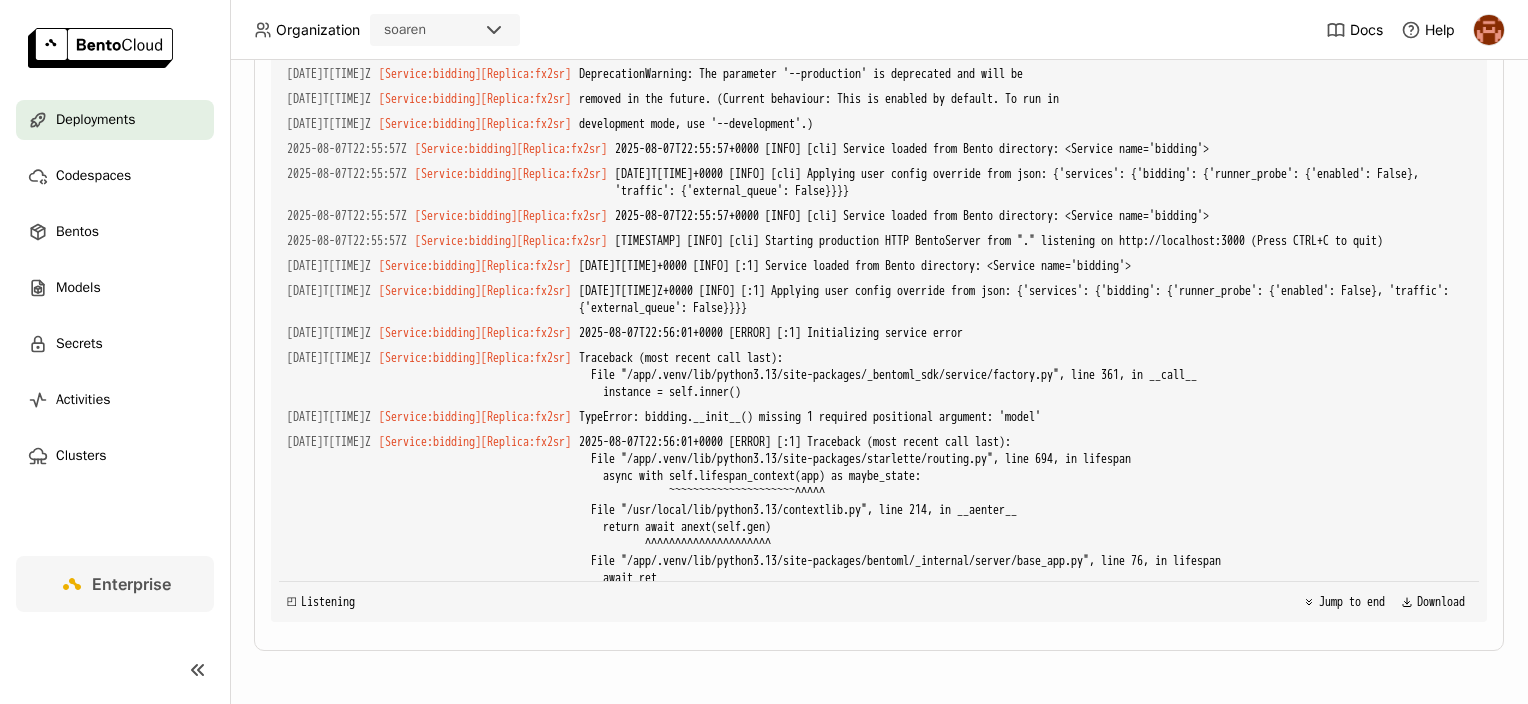 scroll, scrollTop: 6616, scrollLeft: 0, axis: vertical 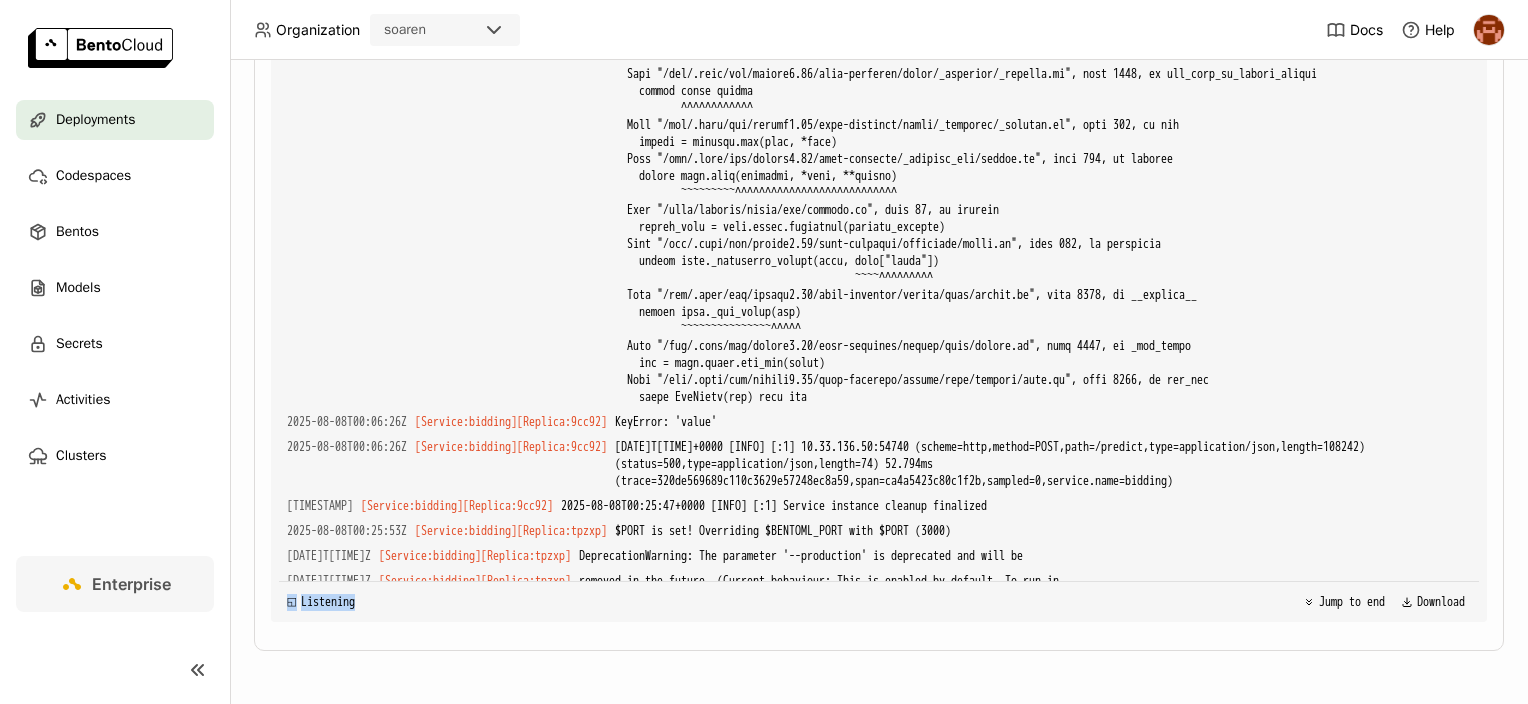 drag, startPoint x: 910, startPoint y: 216, endPoint x: 1106, endPoint y: 604, distance: 434.69528 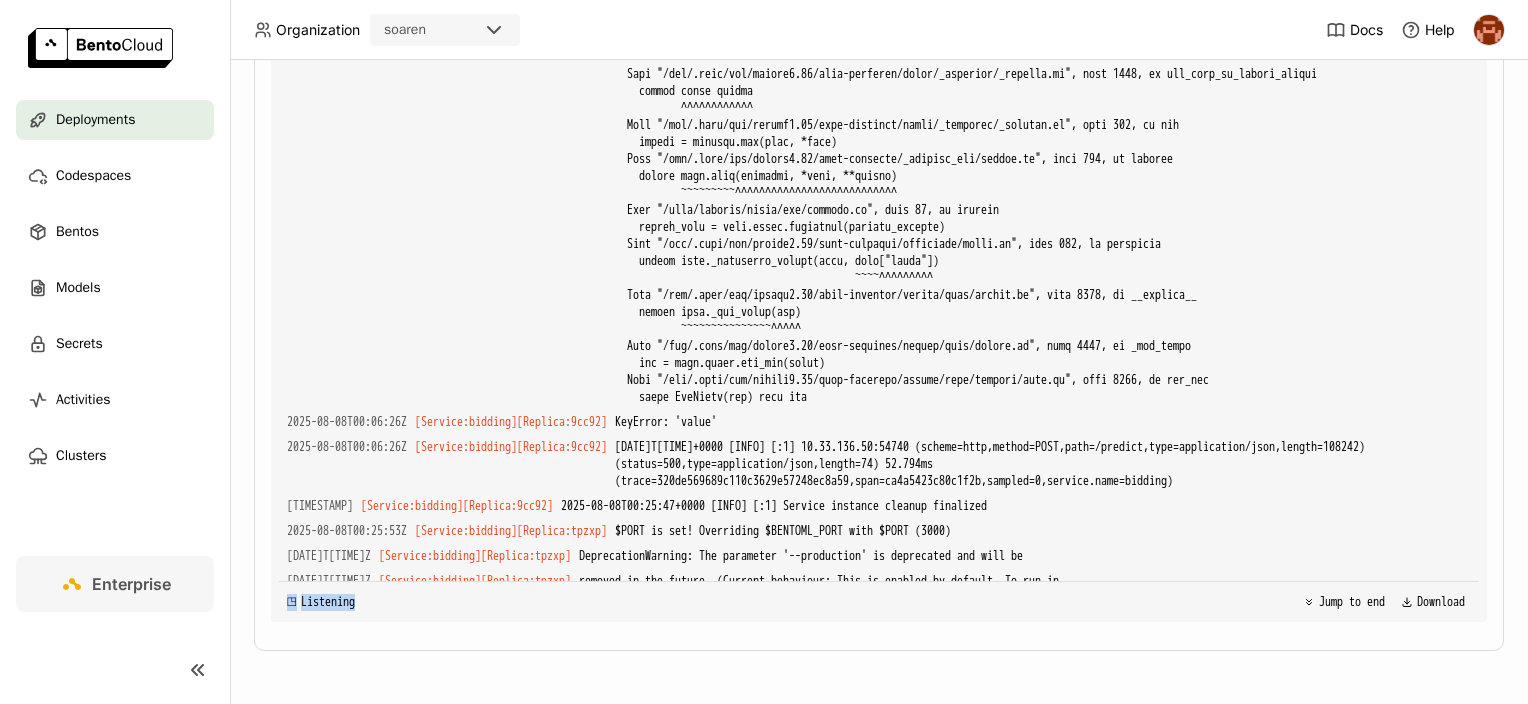 drag, startPoint x: 1106, startPoint y: 604, endPoint x: 1090, endPoint y: 672, distance: 69.856995 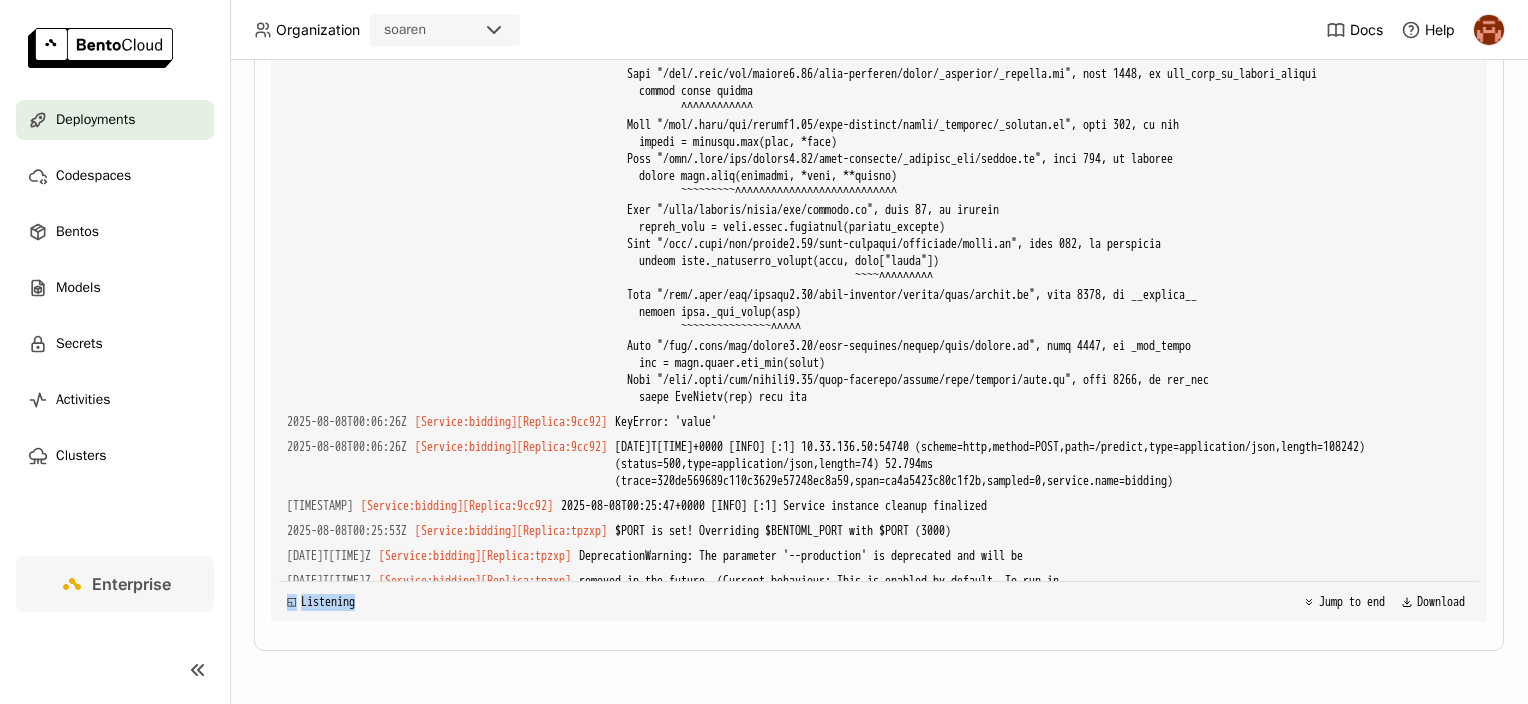 click on "Deployments   >   bidding-sep-22-dev bidding-sep-22-dev Image Building Labels + Operators IU Internal User  created  4 hours ago IU Internal User  last updated  a few seconds ago Bento bidding_sep-22 : 1.10.18 Cluster aws-us-east-1 Endpoint URL https://bidding-sep-22-dev.soaren-aue1.bentoml.ai Terminate Configuration Playground Status Events Logs Monitoring Revisions Endpoint /predict open Form Python CURL First, install  BentoML :  pip install bentoml Then, paste the following code into your script or REPL:  import  bentoml
with  bentoml.SyncHTTPClient(
"https://bidding-sep-22-dev.soaren-aue1.bentoml.ai" ,
)  as  client:
result = client.predict(
data={},
)
Result Status Service Name Instance Type Status Launch Time Replica ID Bento bidding cpu.c7i.1 Running an hour ago bidding-sep-22-dev-78bcbb5c87-tpzxp bidding_sep-22:1.10.17 Events Terminal Debug Events Time (UTC) Status Bento 2025-08-08 01:35:35 Spinner Image Building bidding_sep-22:1.10.18 2025-08-08 01:35:33 Updating Running :" at bounding box center (879, 99) 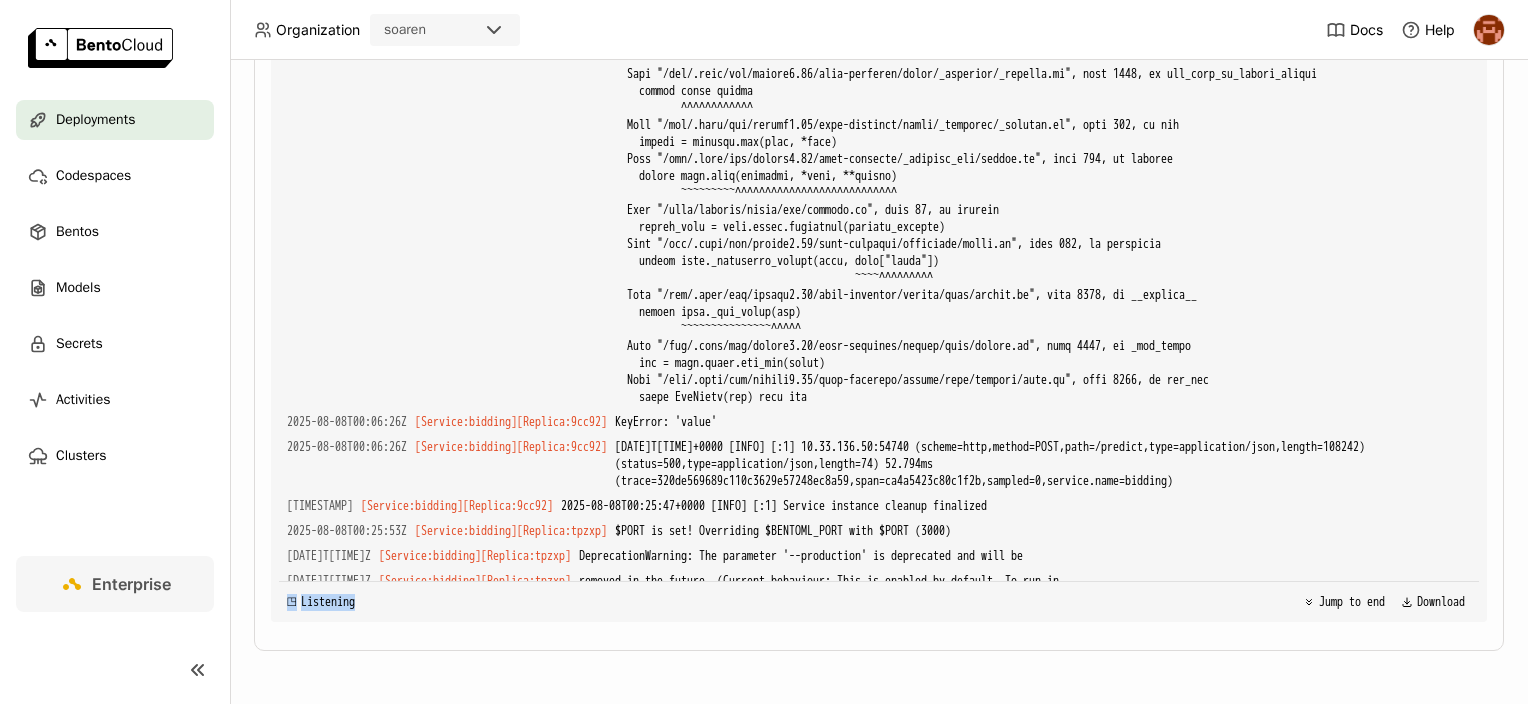 drag, startPoint x: 727, startPoint y: 233, endPoint x: 893, endPoint y: 588, distance: 391.8941 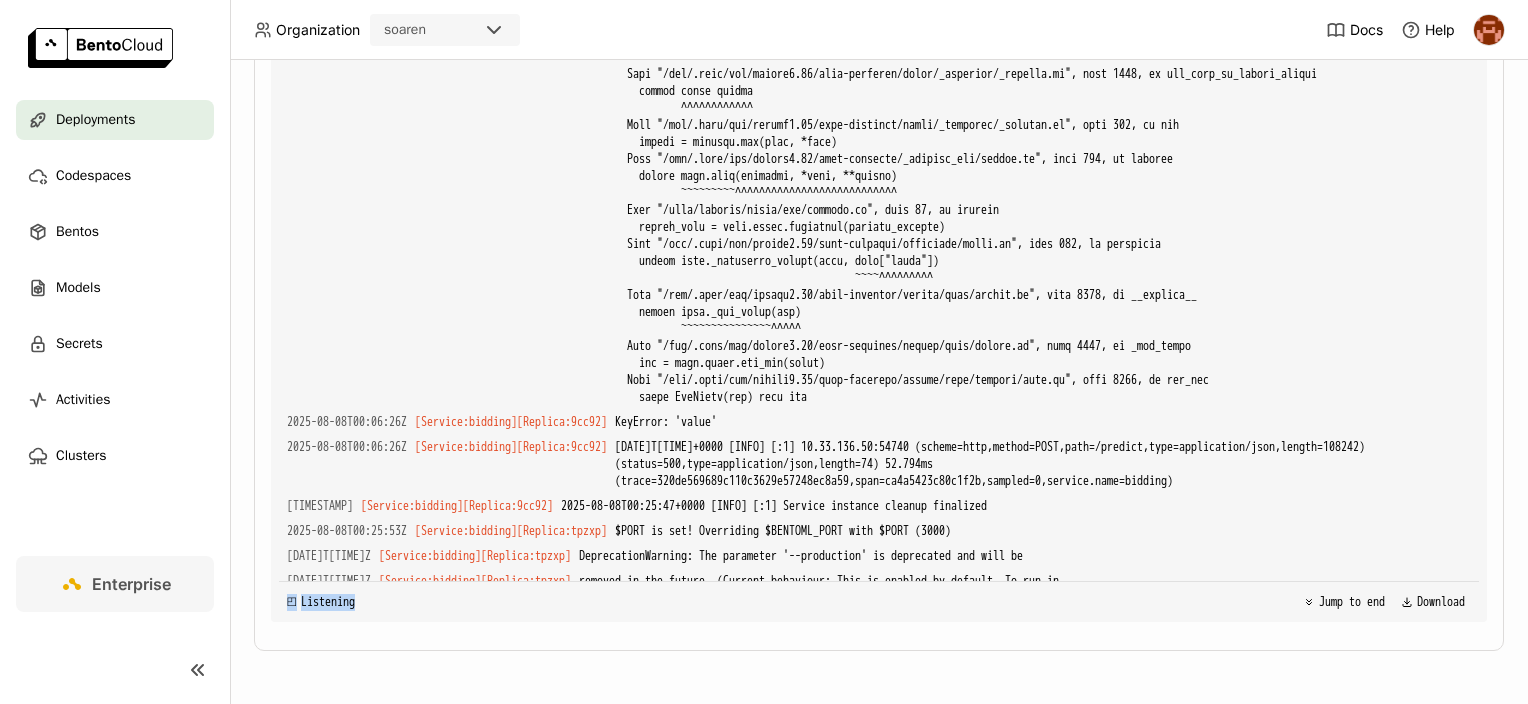 drag, startPoint x: 893, startPoint y: 588, endPoint x: 879, endPoint y: 662, distance: 75.31268 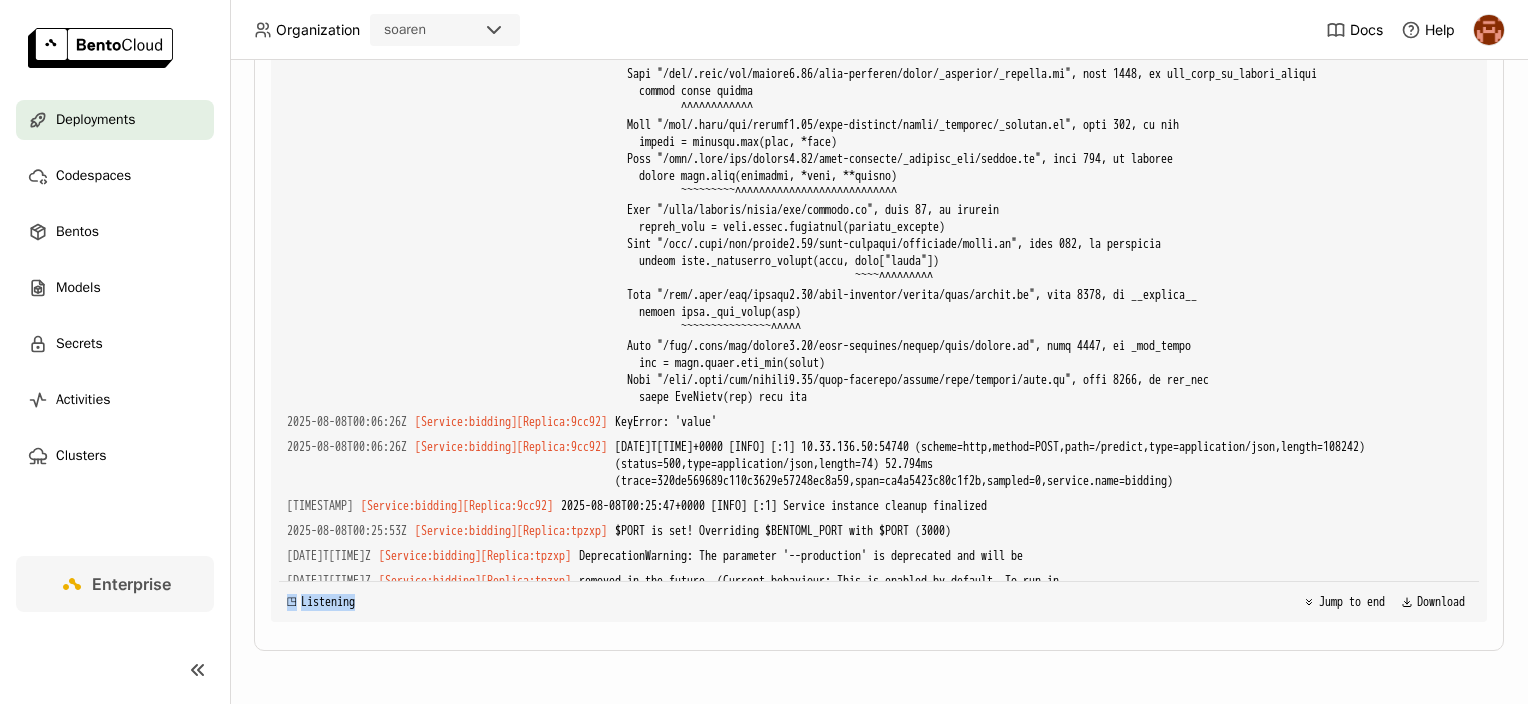 click at bounding box center (1016, 1272) 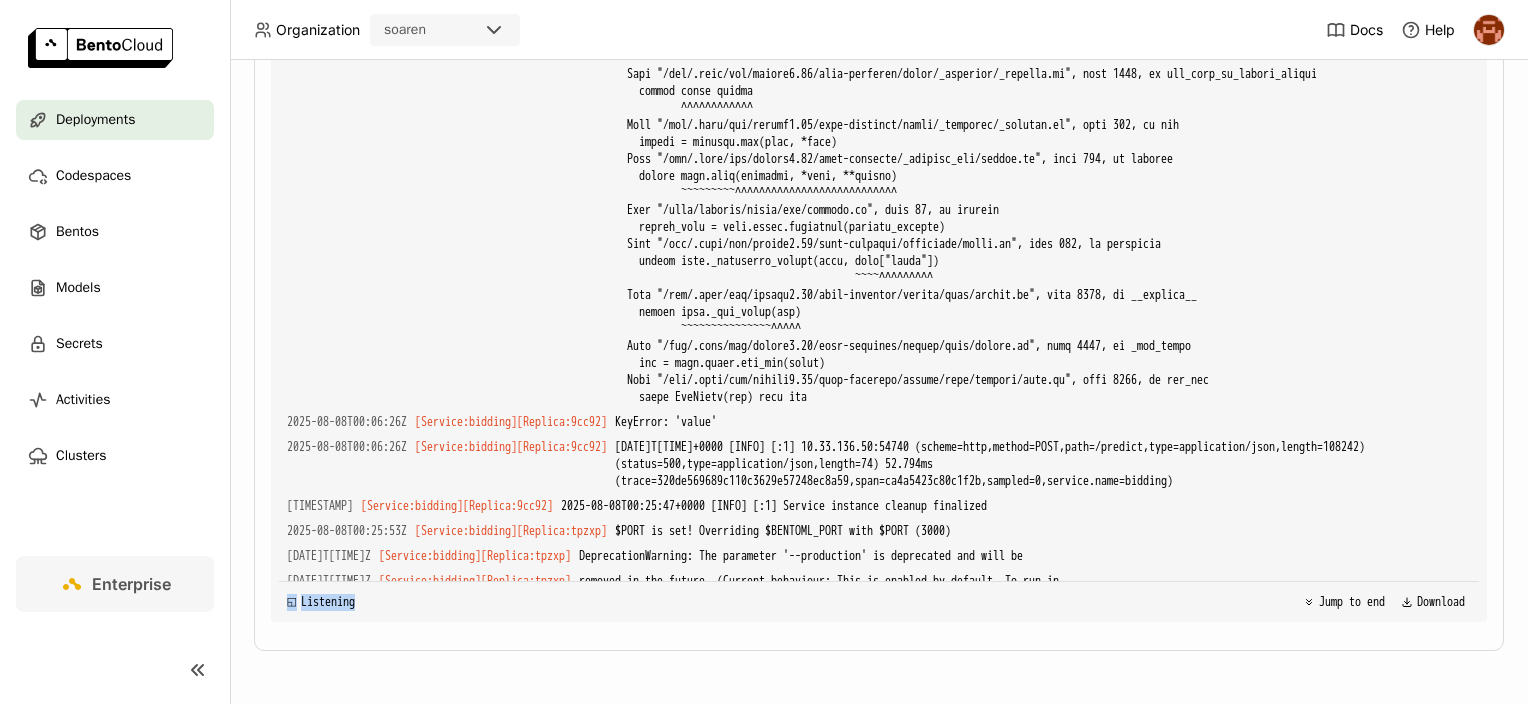 drag, startPoint x: 728, startPoint y: 210, endPoint x: 888, endPoint y: 634, distance: 453.1843 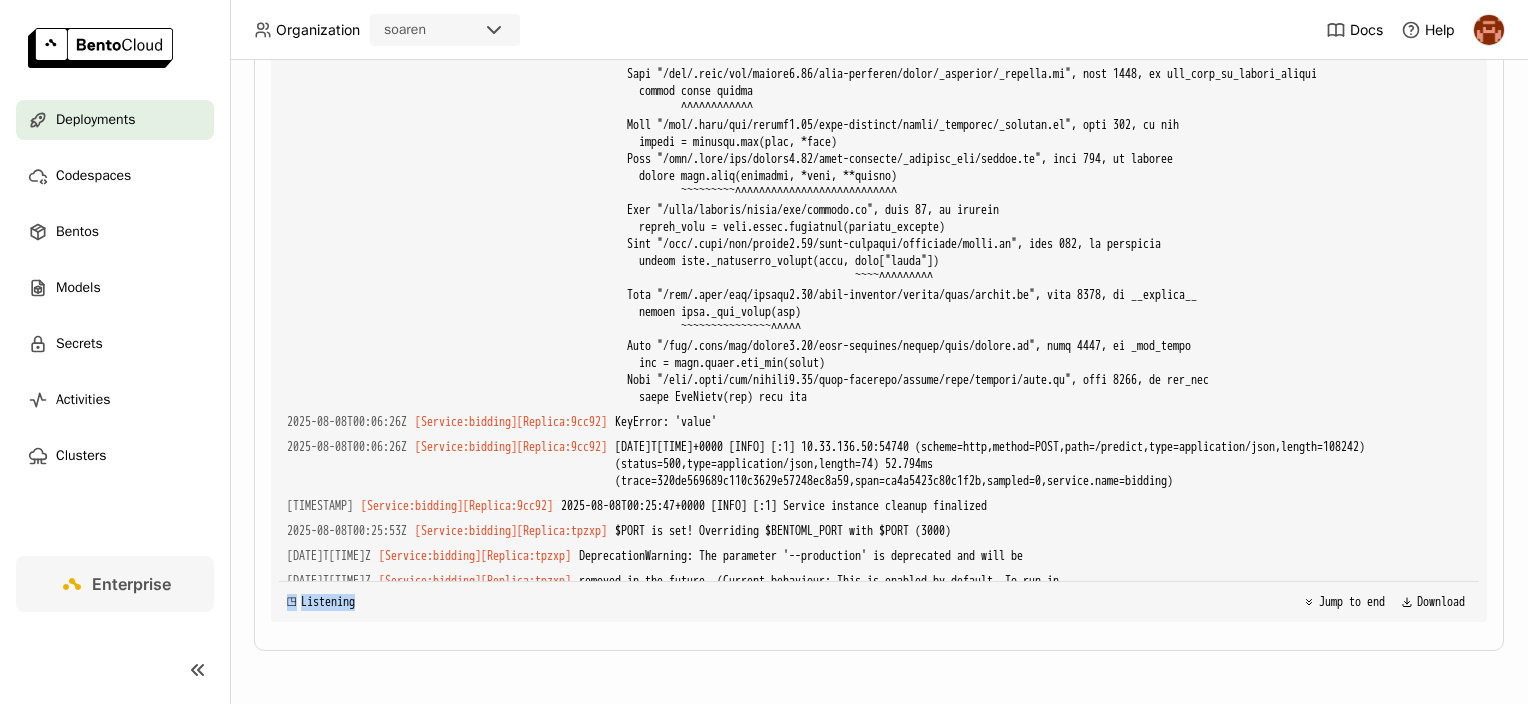 drag, startPoint x: 888, startPoint y: 634, endPoint x: 866, endPoint y: 668, distance: 40.496914 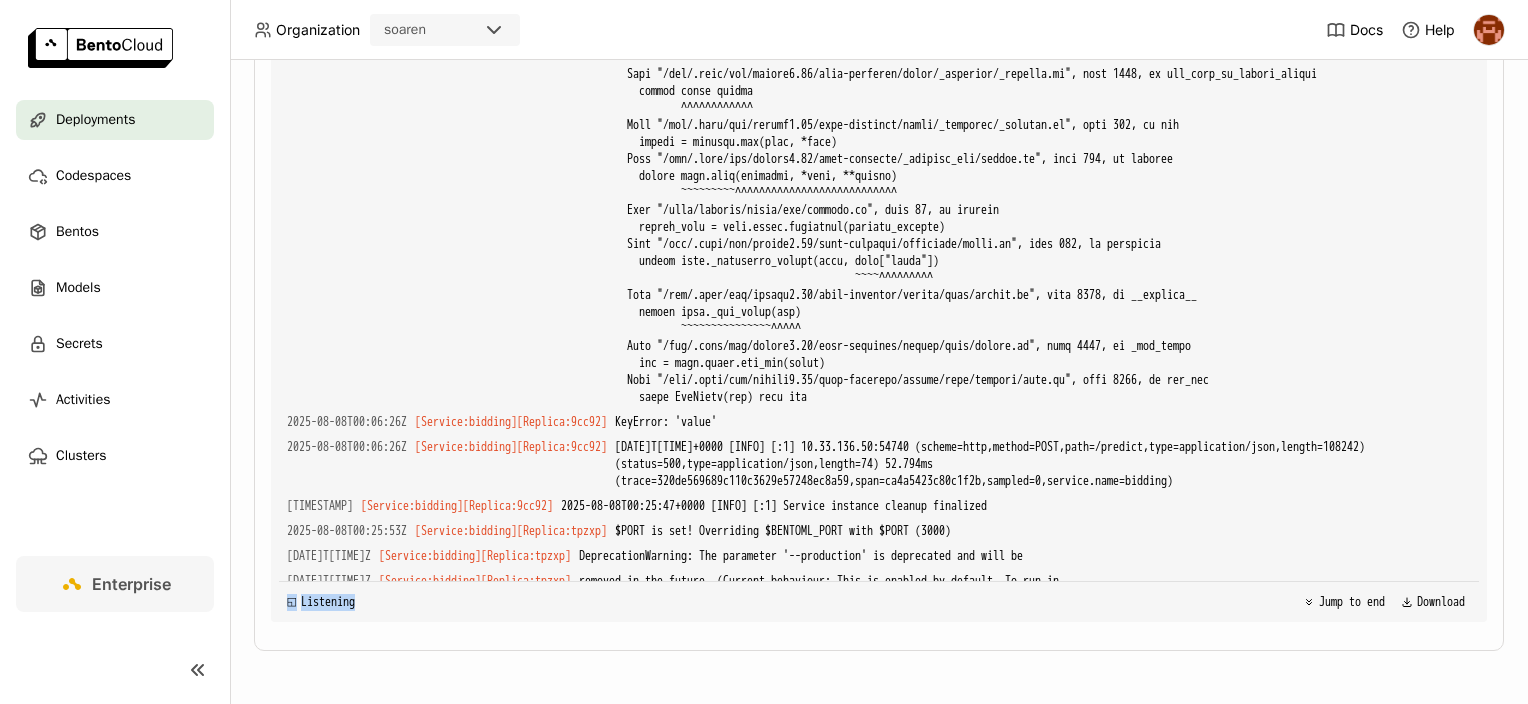 click on "Deployments   >   bidding-sep-22-dev bidding-sep-22-dev Image Building Labels + Operators IU Internal User  created  4 hours ago IU Internal User  last updated  3 minutes ago Bento bidding_sep-22 : 1.10.18 Cluster aws-us-east-1 Endpoint URL https://bidding-sep-22-dev.soaren-aue1.bentoml.ai Terminate Configuration Playground Status Events Logs Monitoring Revisions Endpoint /predict open Form Python CURL First, install  BentoML :  pip install bentoml Then, paste the following code into your script or REPL:  import  bentoml
with  bentoml.SyncHTTPClient(
"https://bidding-sep-22-dev.soaren-aue1.bentoml.ai" ,
)  as  client:
result = client.predict(
data={},
)
Result Status Service Name Instance Type Status Launch Time Replica ID Bento bidding cpu.c7i.1 Running an hour ago bidding-sep-22-dev-78bcbb5c87-tpzxp bidding_sep-22:1.10.17 Events Terminal Debug Events Time (UTC) Status Bento 2025-08-08 01:35:35 Spinner Image Building bidding_sep-22:1.10.18 2025-08-08 01:35:33 Updating Running Total" at bounding box center [879, 99] 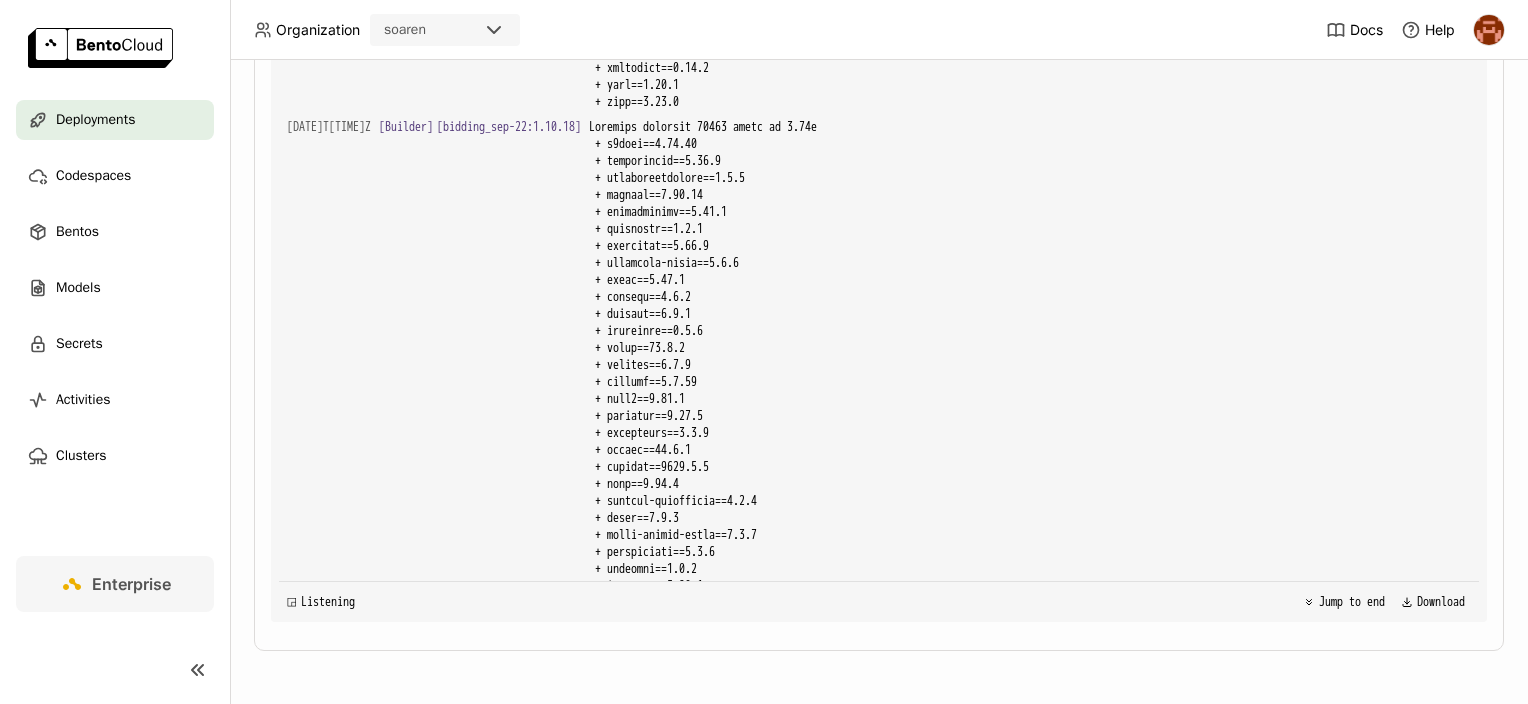 scroll, scrollTop: 27091, scrollLeft: 0, axis: vertical 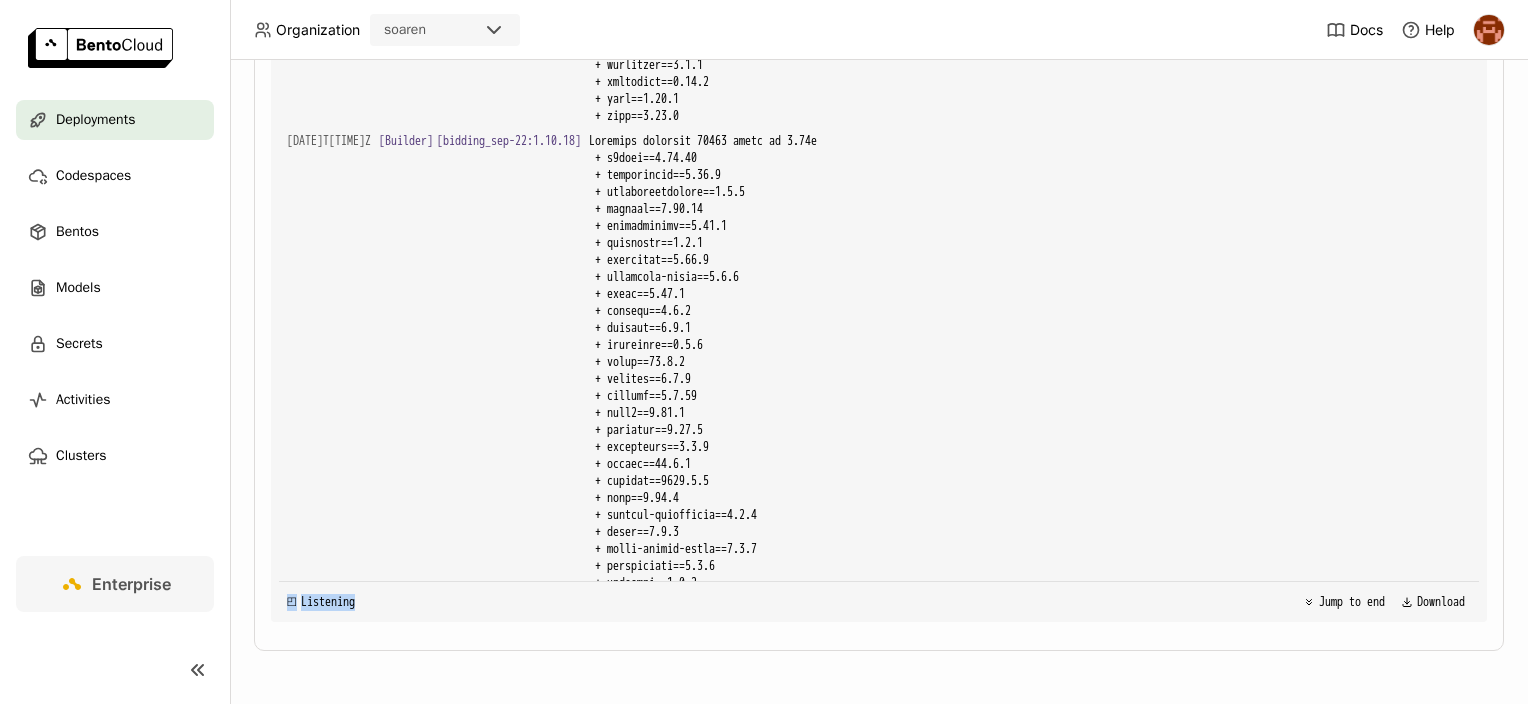 drag, startPoint x: 473, startPoint y: 150, endPoint x: 771, endPoint y: 605, distance: 543.9017 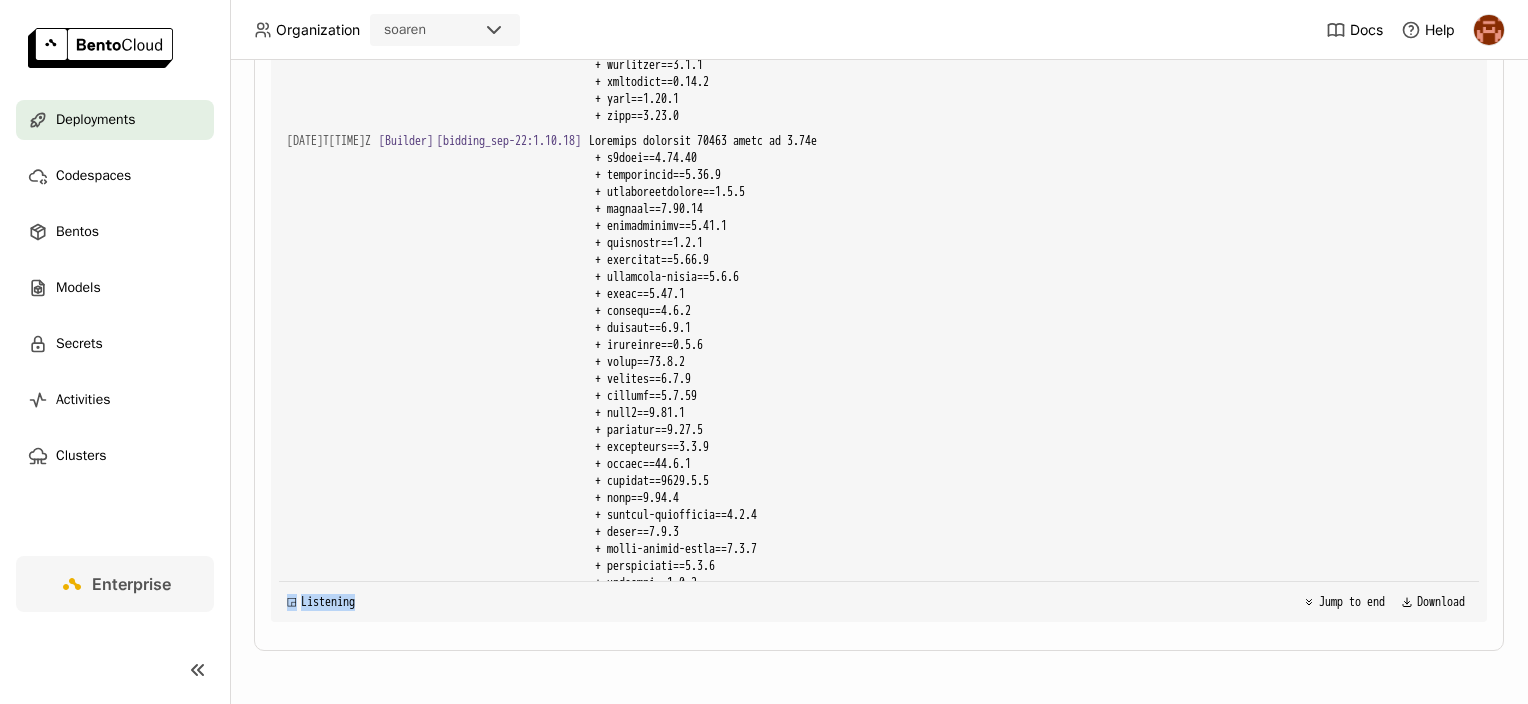 drag, startPoint x: 771, startPoint y: 605, endPoint x: 748, endPoint y: 634, distance: 37.01351 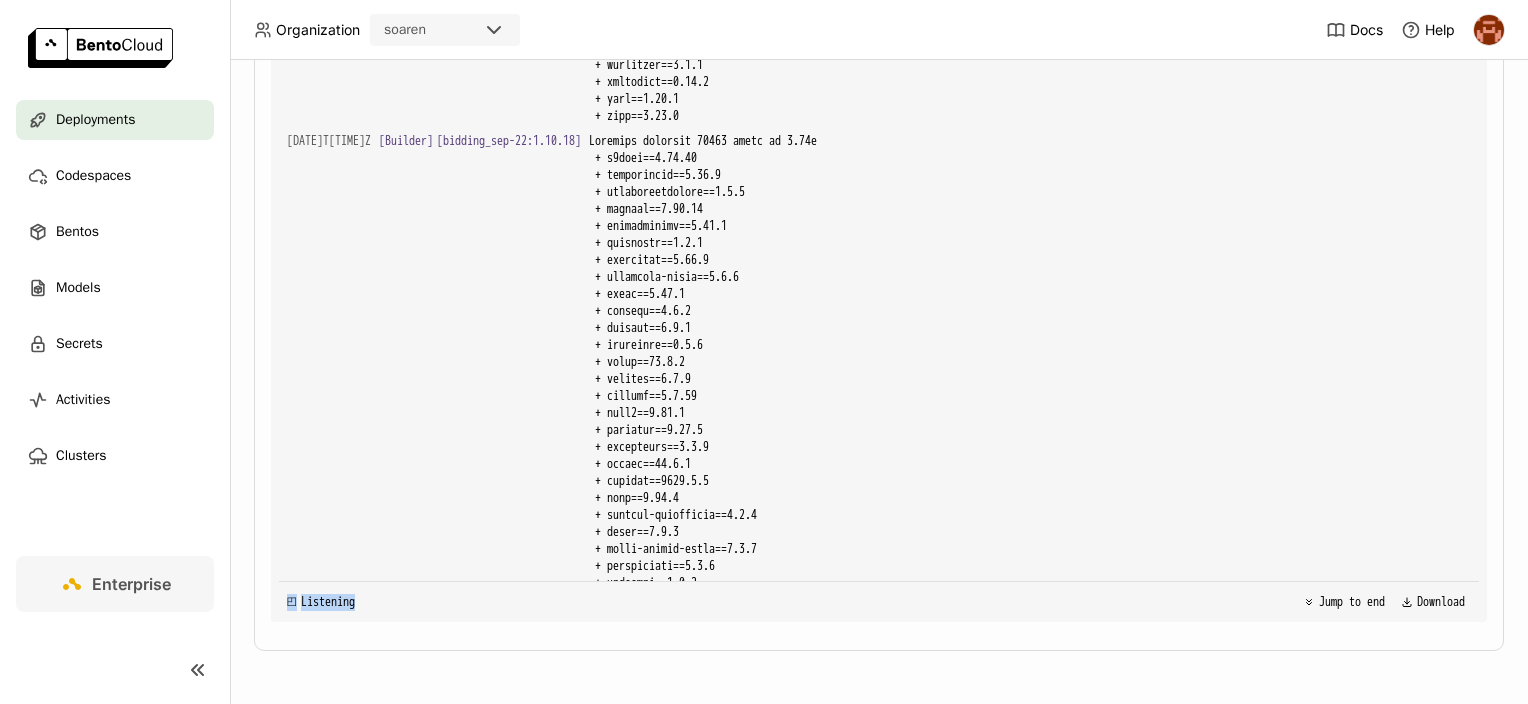 click on "◰ Listening Jump to end Download" at bounding box center (879, 601) 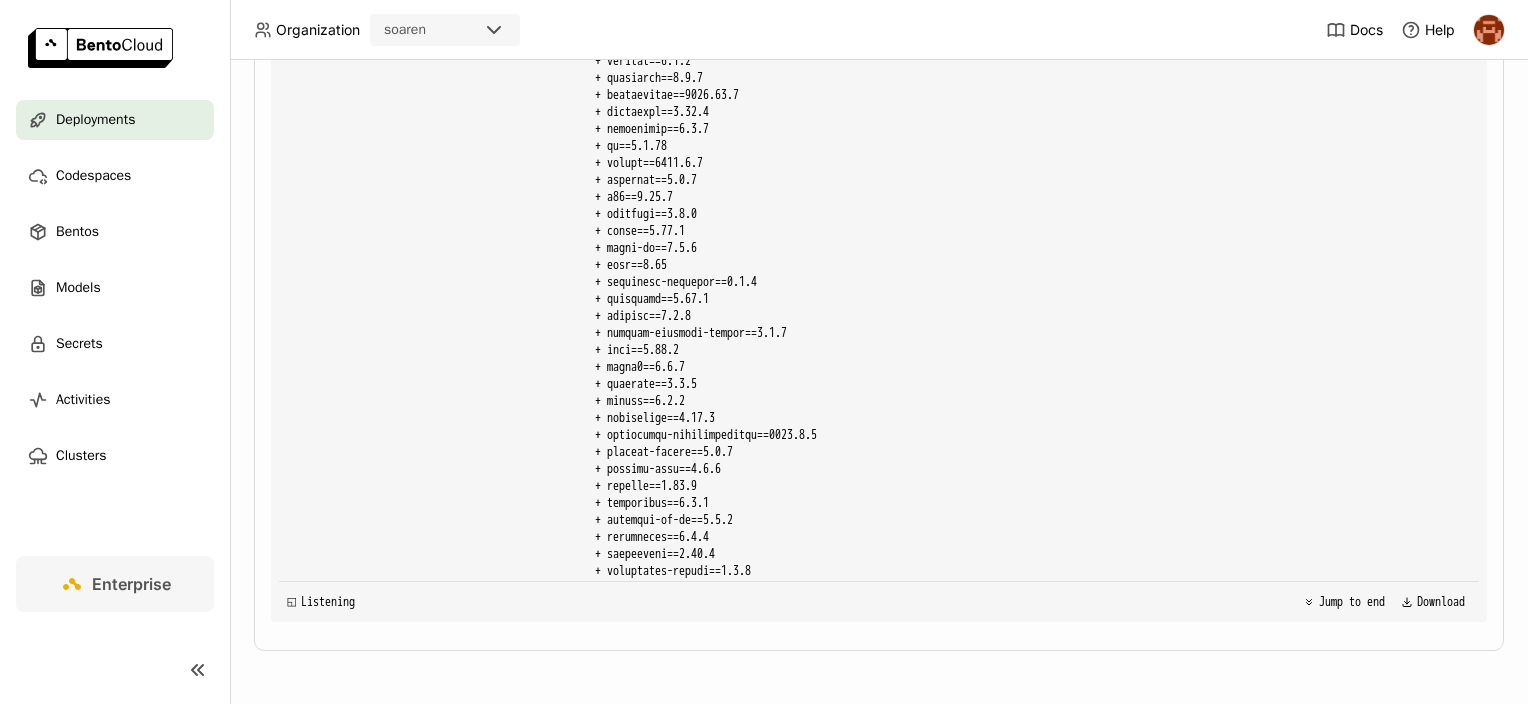 scroll, scrollTop: 27737, scrollLeft: 0, axis: vertical 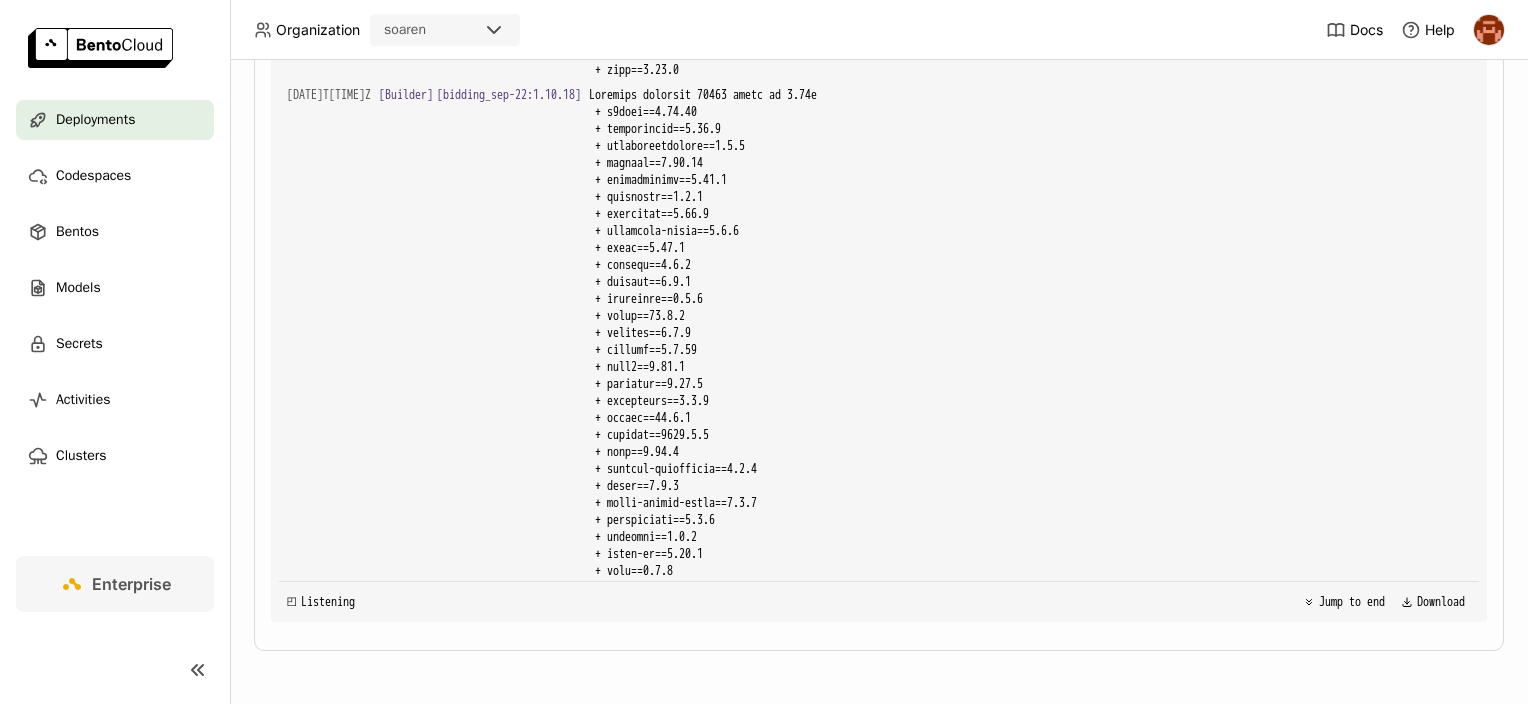 click on "2025-08-08T01:41:14+0000 [INFO] [cli] Service loaded from Bento directory: <Service name='bidding'>" at bounding box center [1025, 3440] 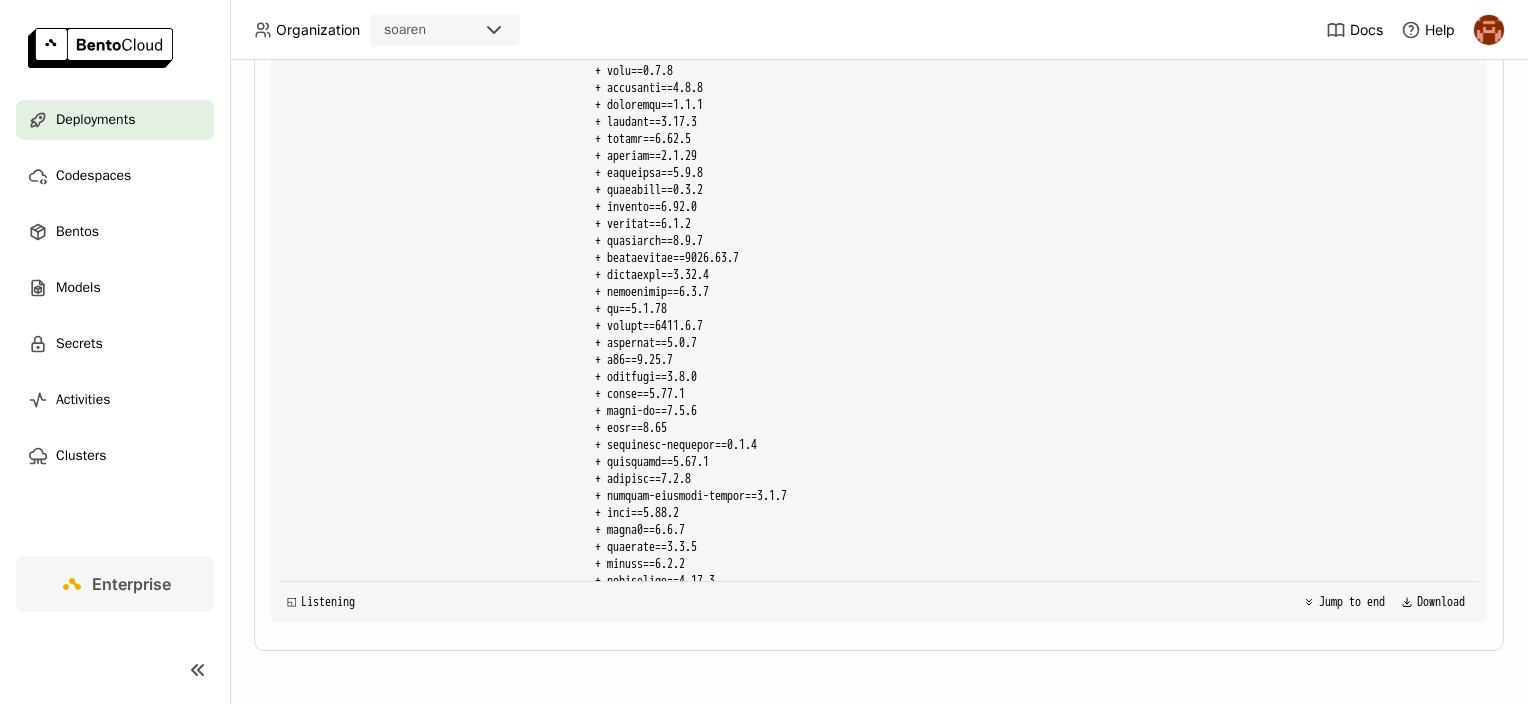 scroll, scrollTop: 27337, scrollLeft: 0, axis: vertical 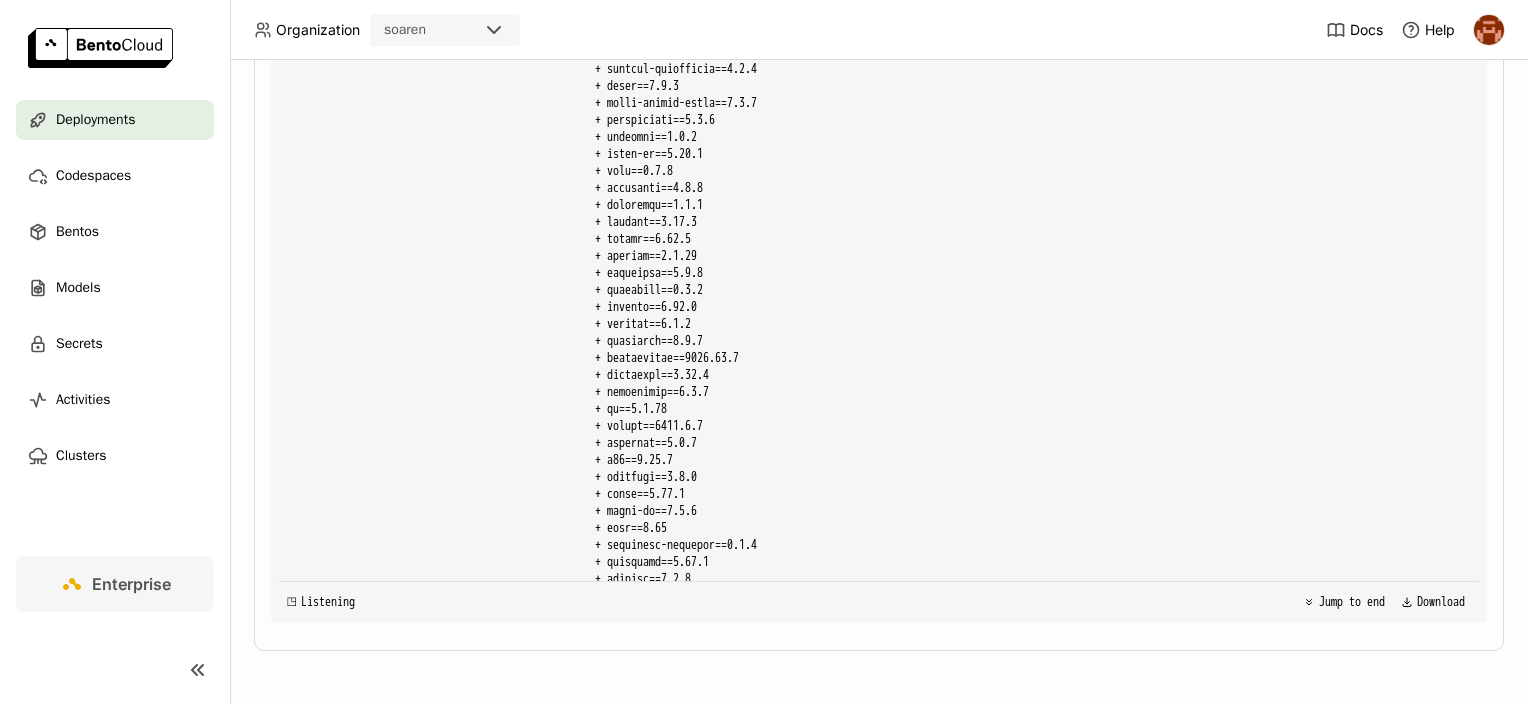 drag, startPoint x: 688, startPoint y: 104, endPoint x: 872, endPoint y: 519, distance: 453.96146 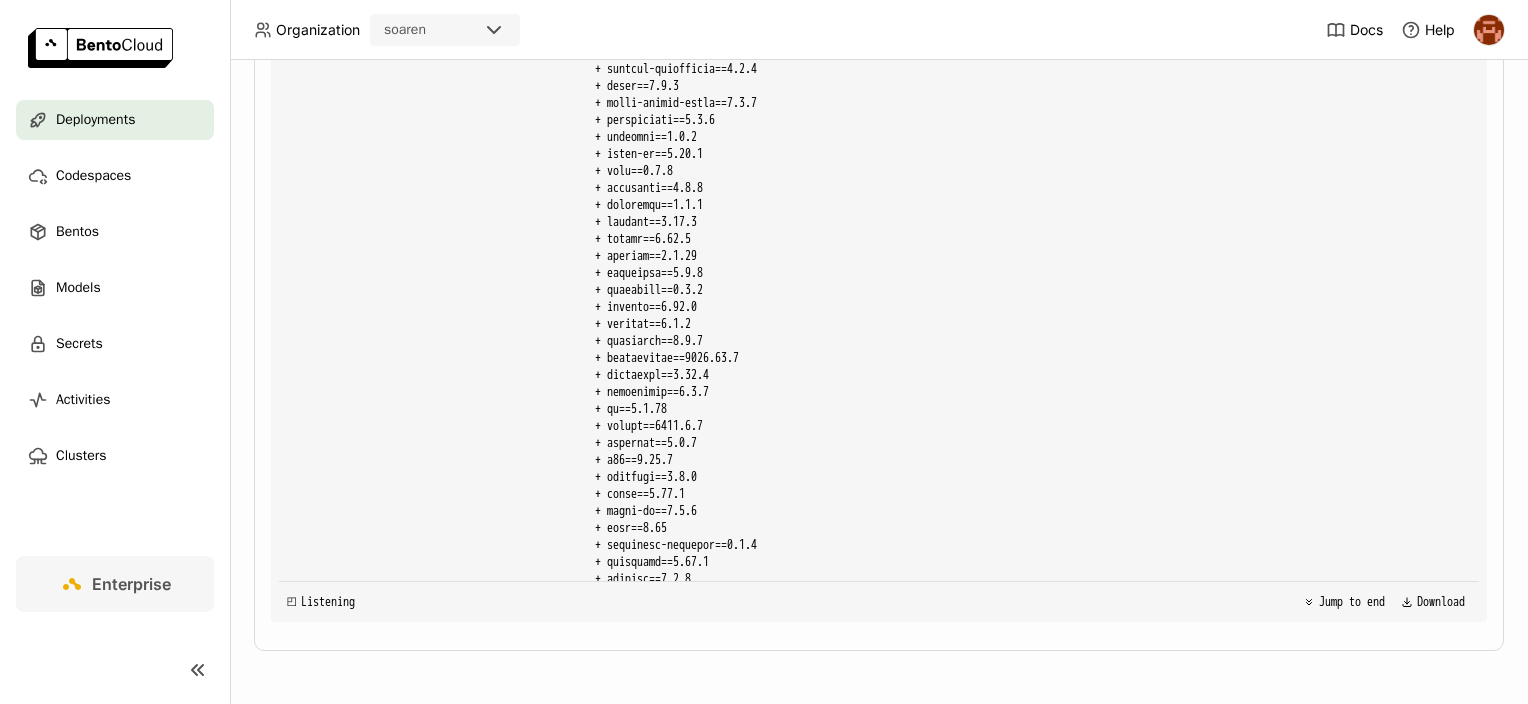 drag, startPoint x: 872, startPoint y: 519, endPoint x: 872, endPoint y: 547, distance: 28 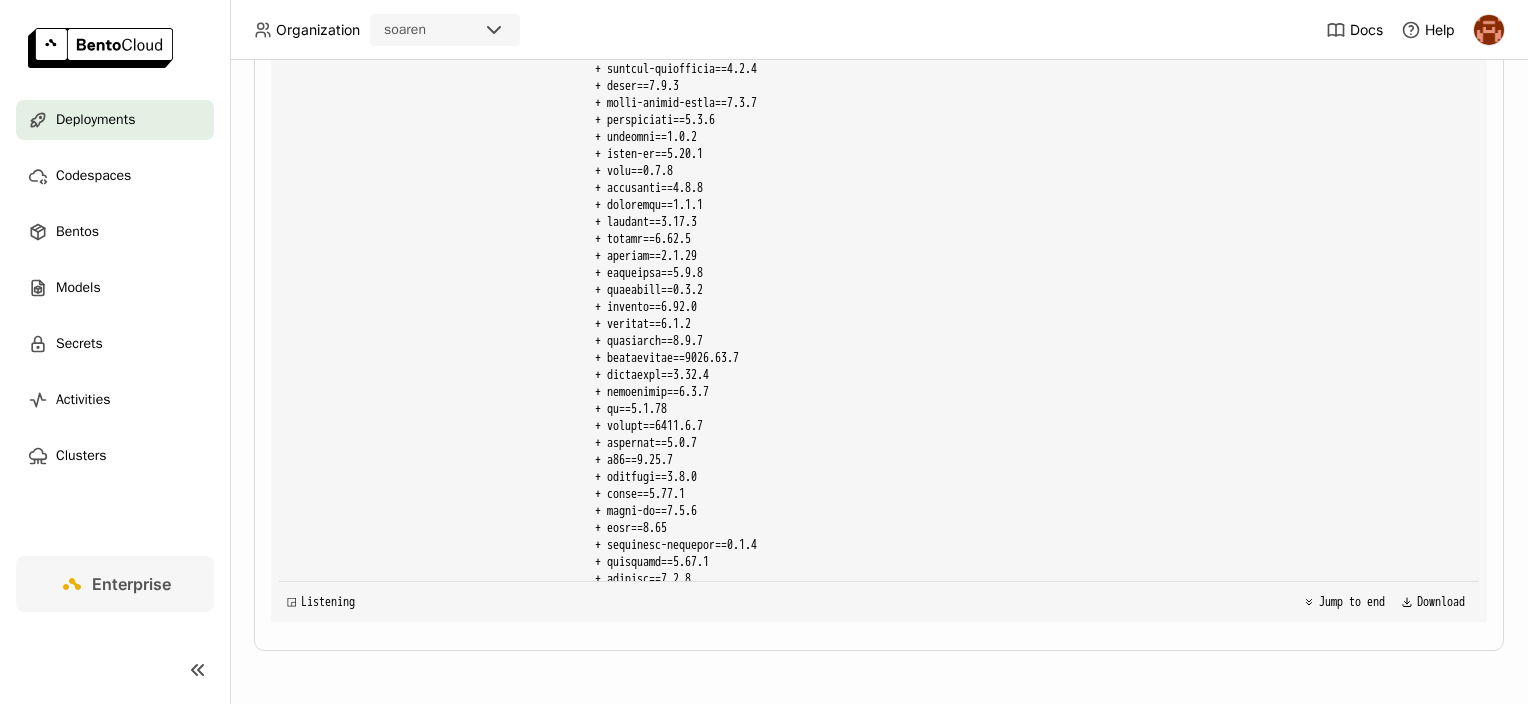 drag, startPoint x: 612, startPoint y: 74, endPoint x: 865, endPoint y: 288, distance: 331.36838 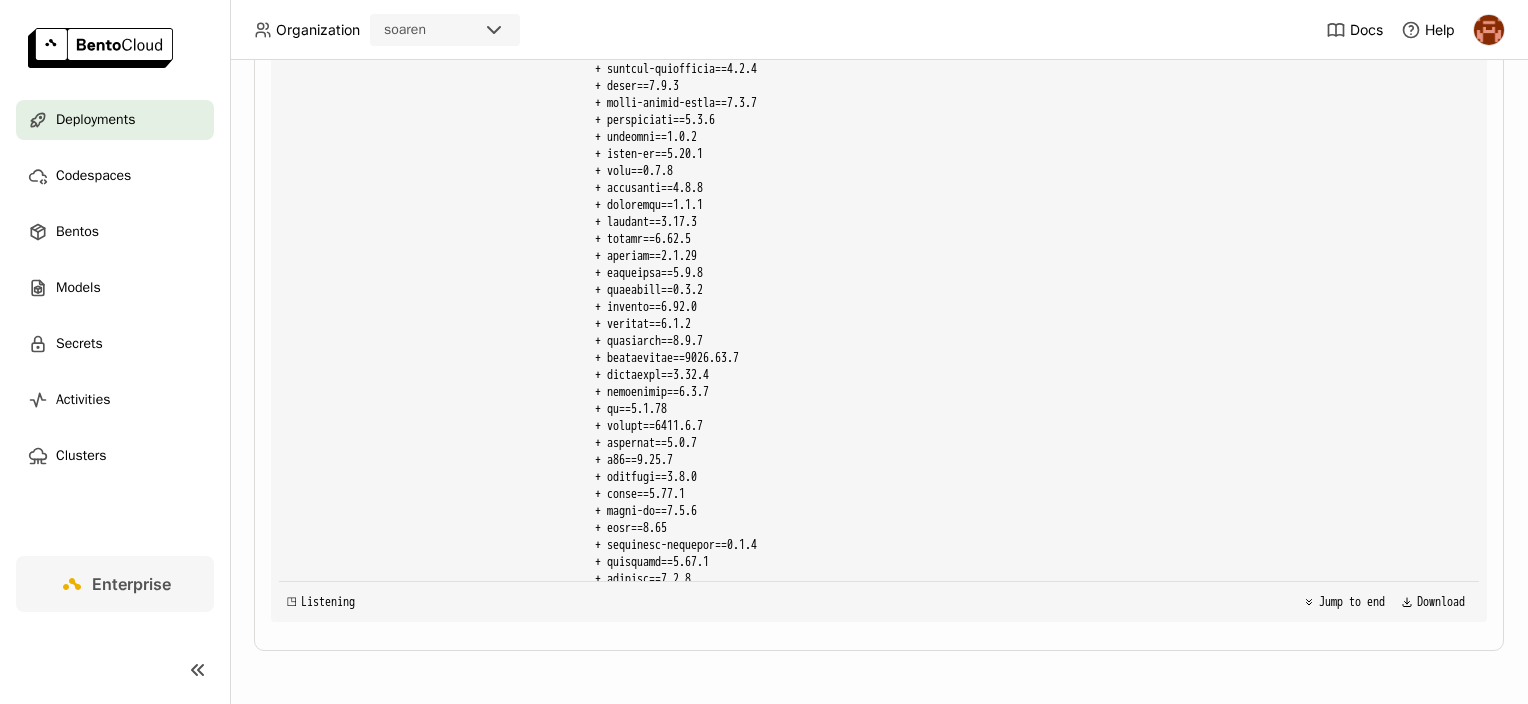 click on "0         60.0          0.0  ...                   0                  0" at bounding box center [1025, 3384] 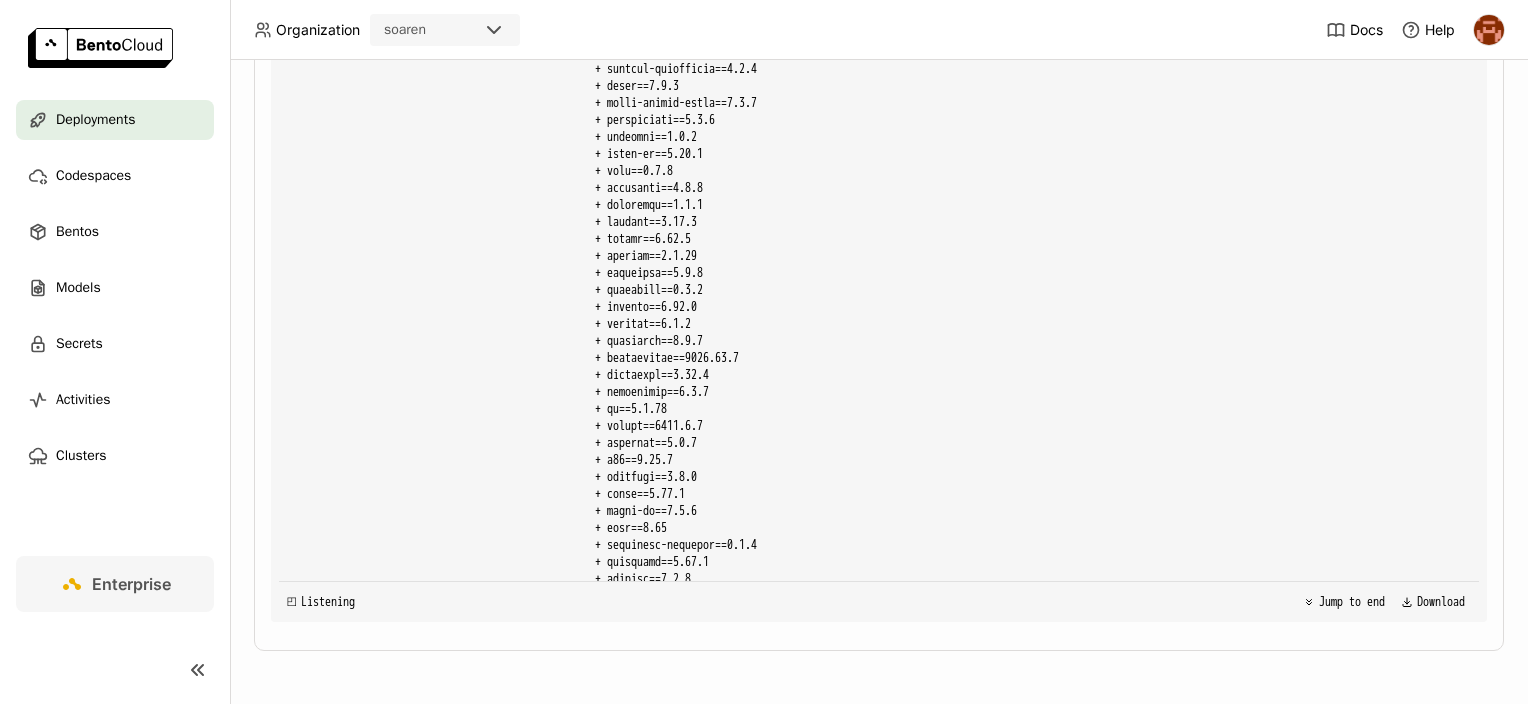 drag, startPoint x: 814, startPoint y: 213, endPoint x: 917, endPoint y: 479, distance: 285.2455 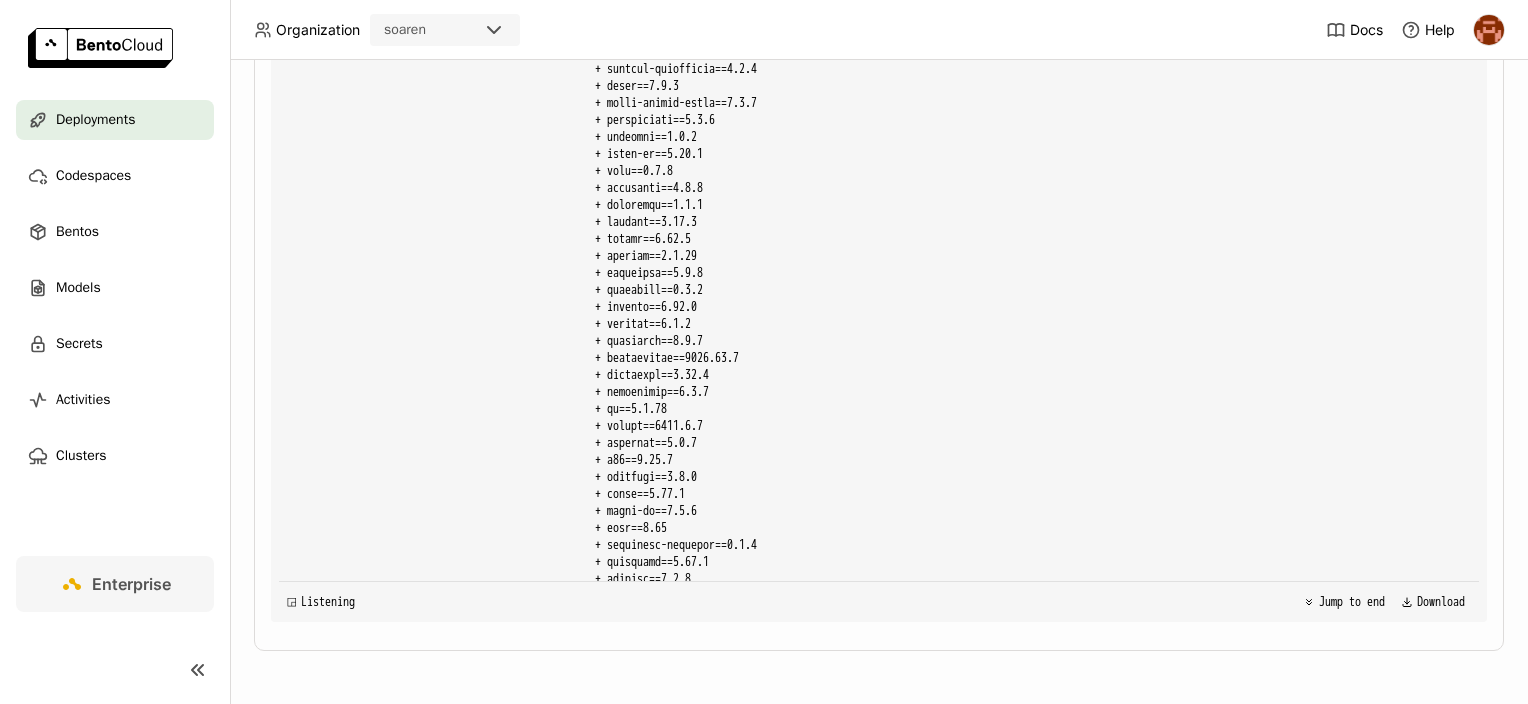 drag, startPoint x: 917, startPoint y: 479, endPoint x: 869, endPoint y: 516, distance: 60.60528 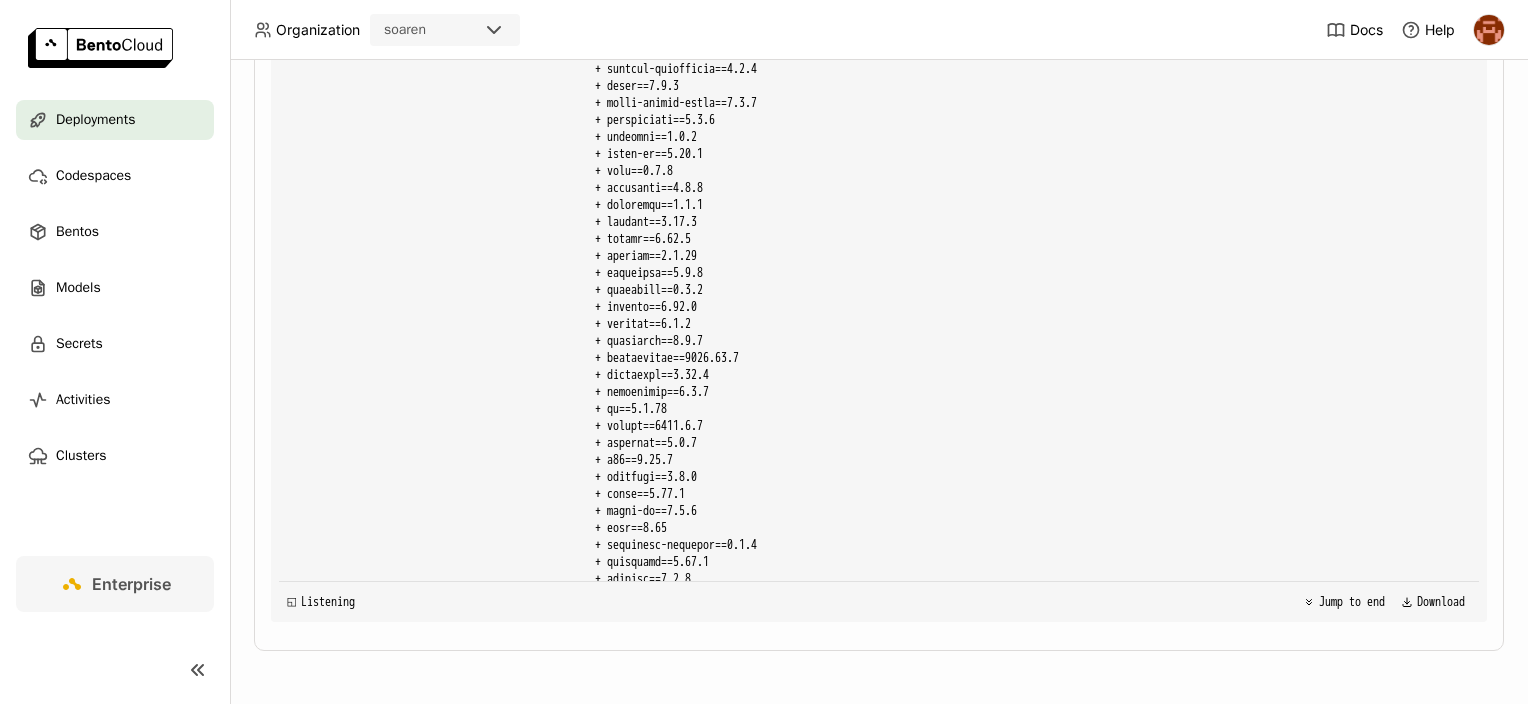 drag, startPoint x: 692, startPoint y: 233, endPoint x: 775, endPoint y: 376, distance: 165.34207 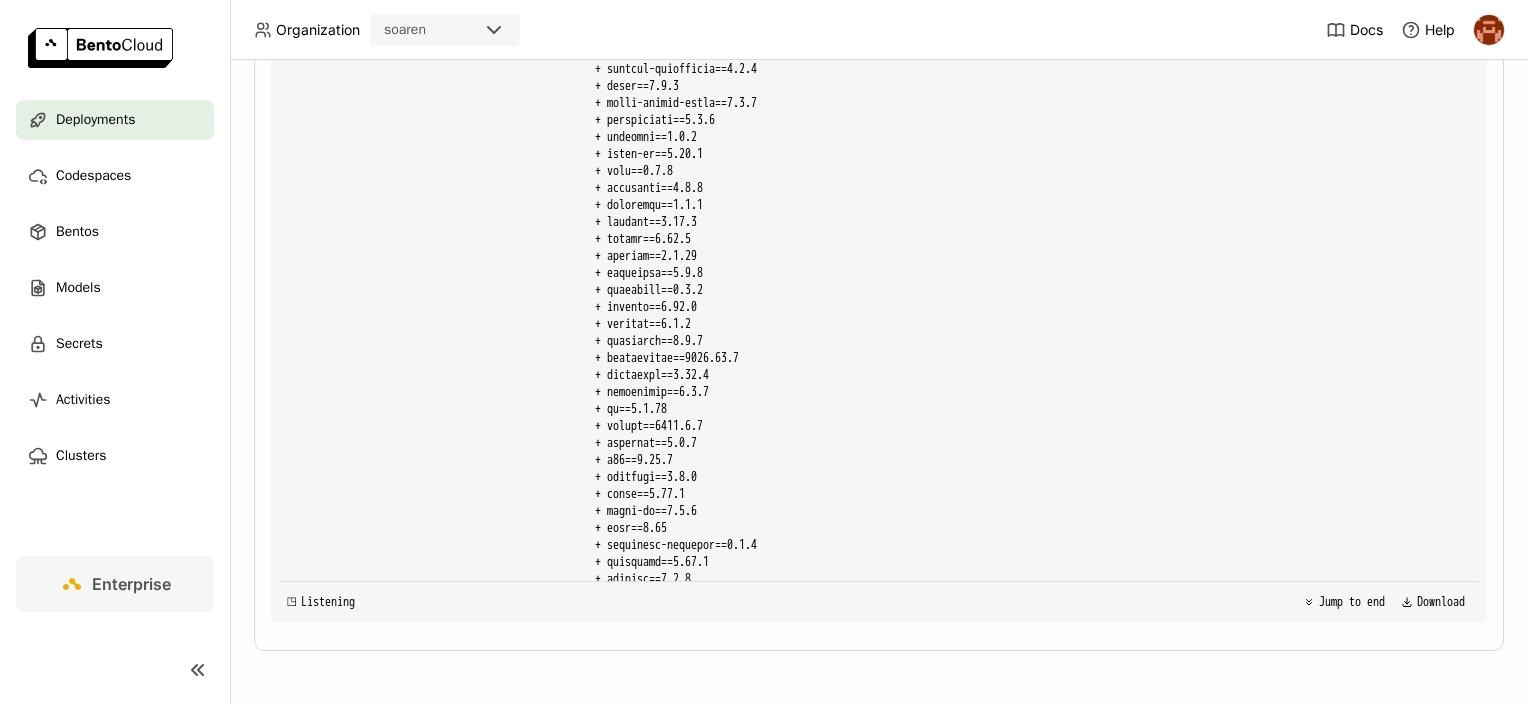 drag, startPoint x: 775, startPoint y: 376, endPoint x: 783, endPoint y: 497, distance: 121.264175 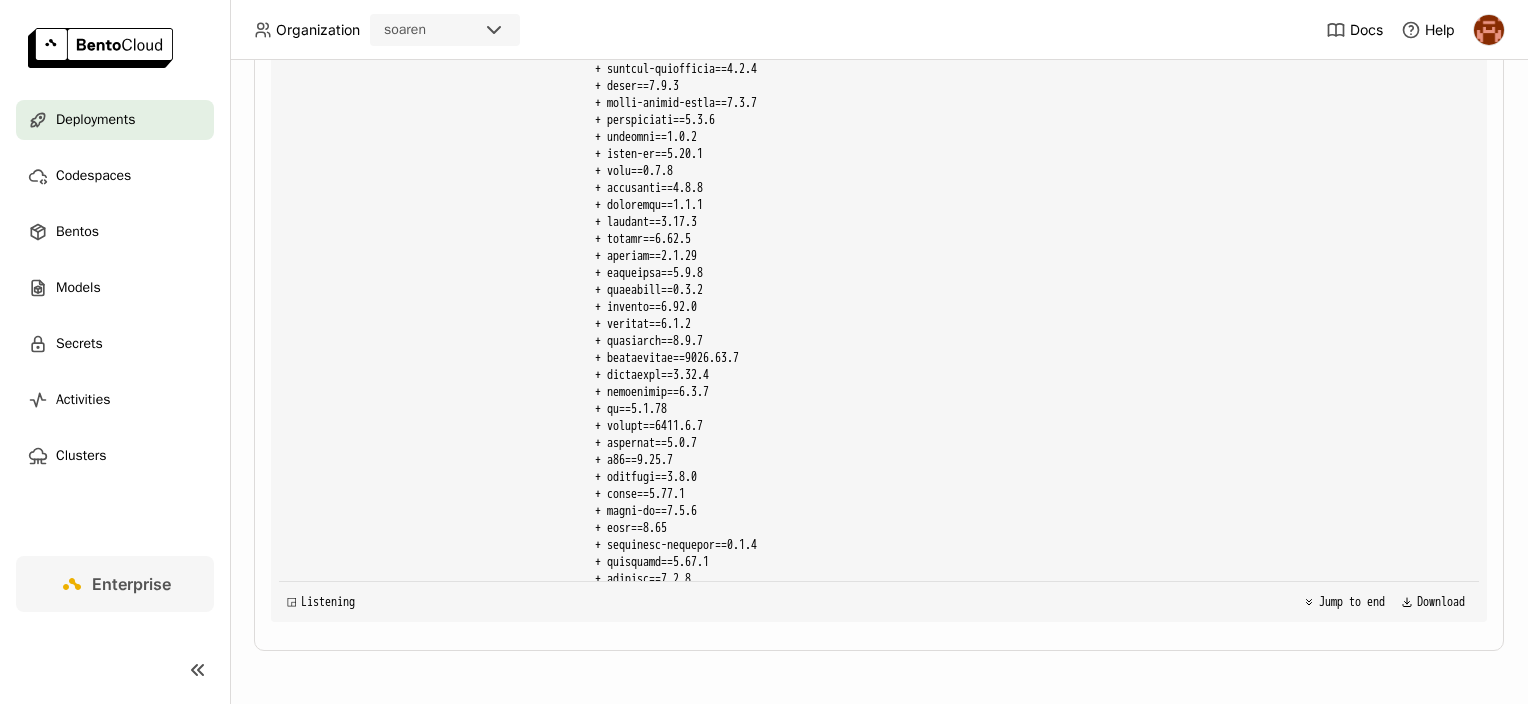 drag, startPoint x: 892, startPoint y: 510, endPoint x: 690, endPoint y: 213, distance: 359.1838 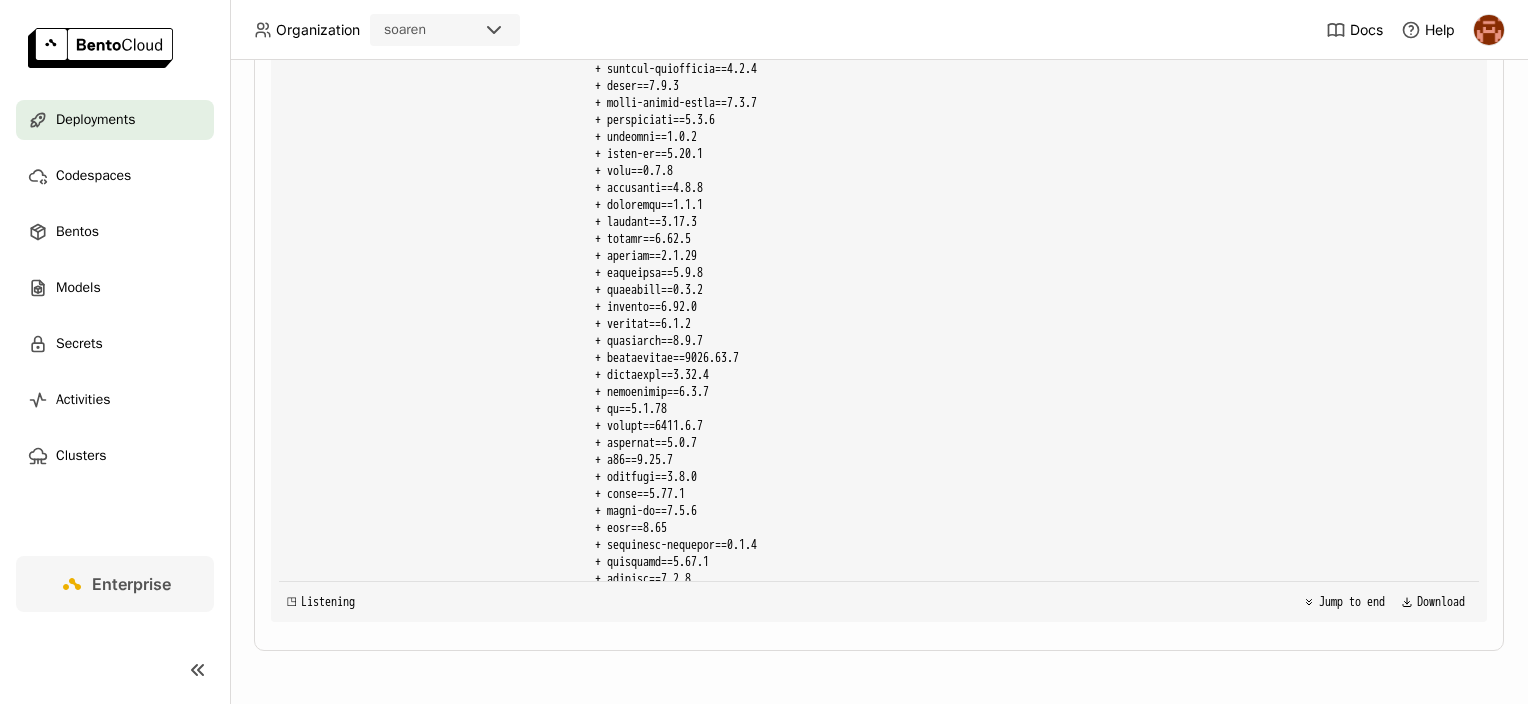 drag, startPoint x: 690, startPoint y: 213, endPoint x: 837, endPoint y: 385, distance: 226.2587 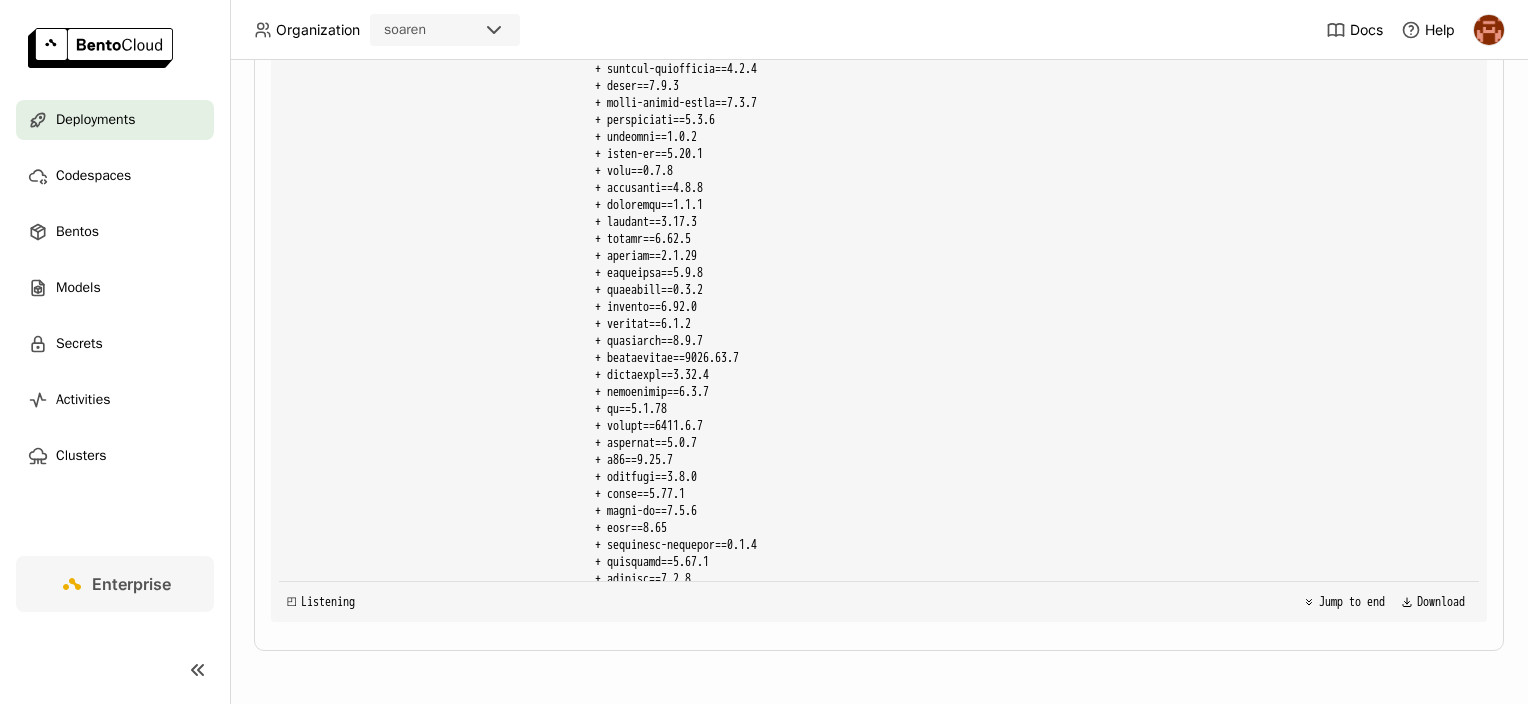 click at bounding box center (1025, 3765) 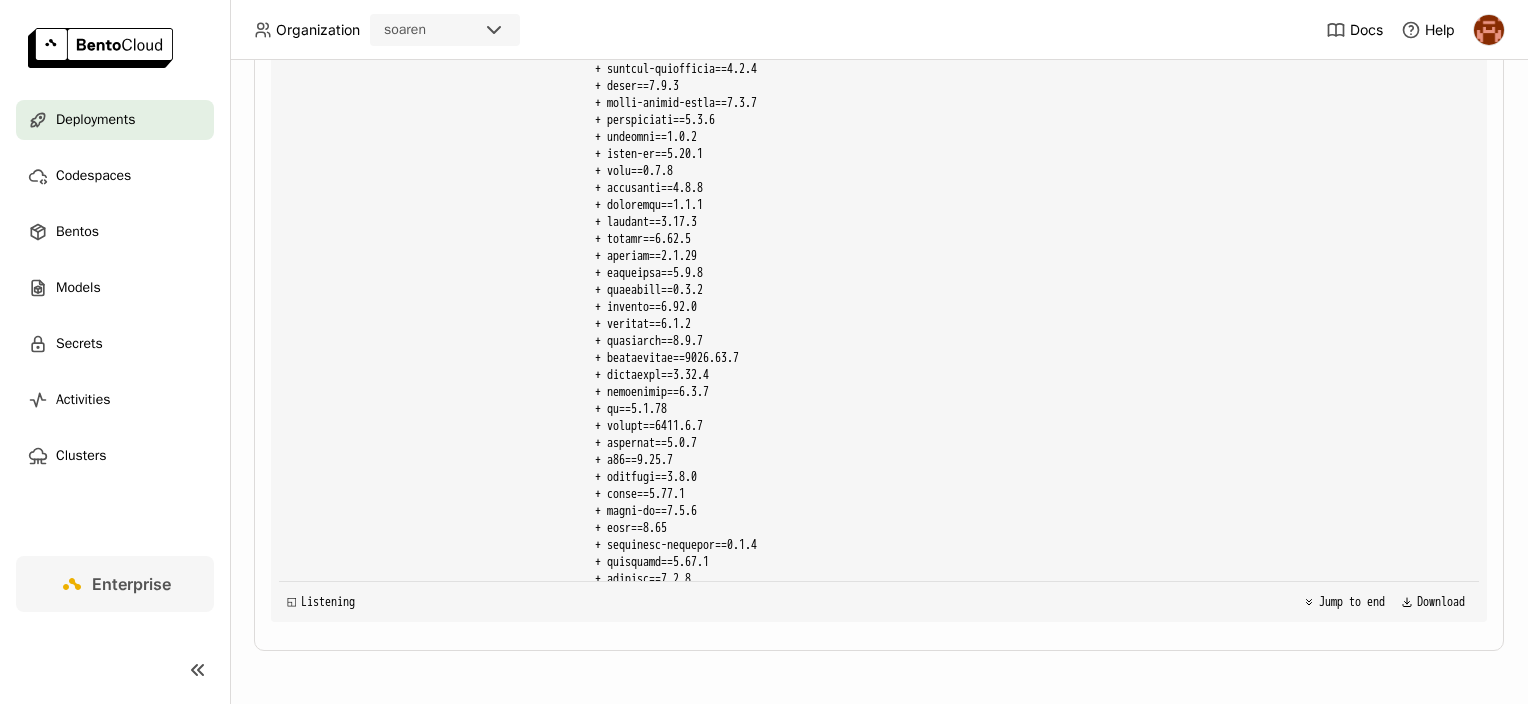scroll, scrollTop: 27437, scrollLeft: 0, axis: vertical 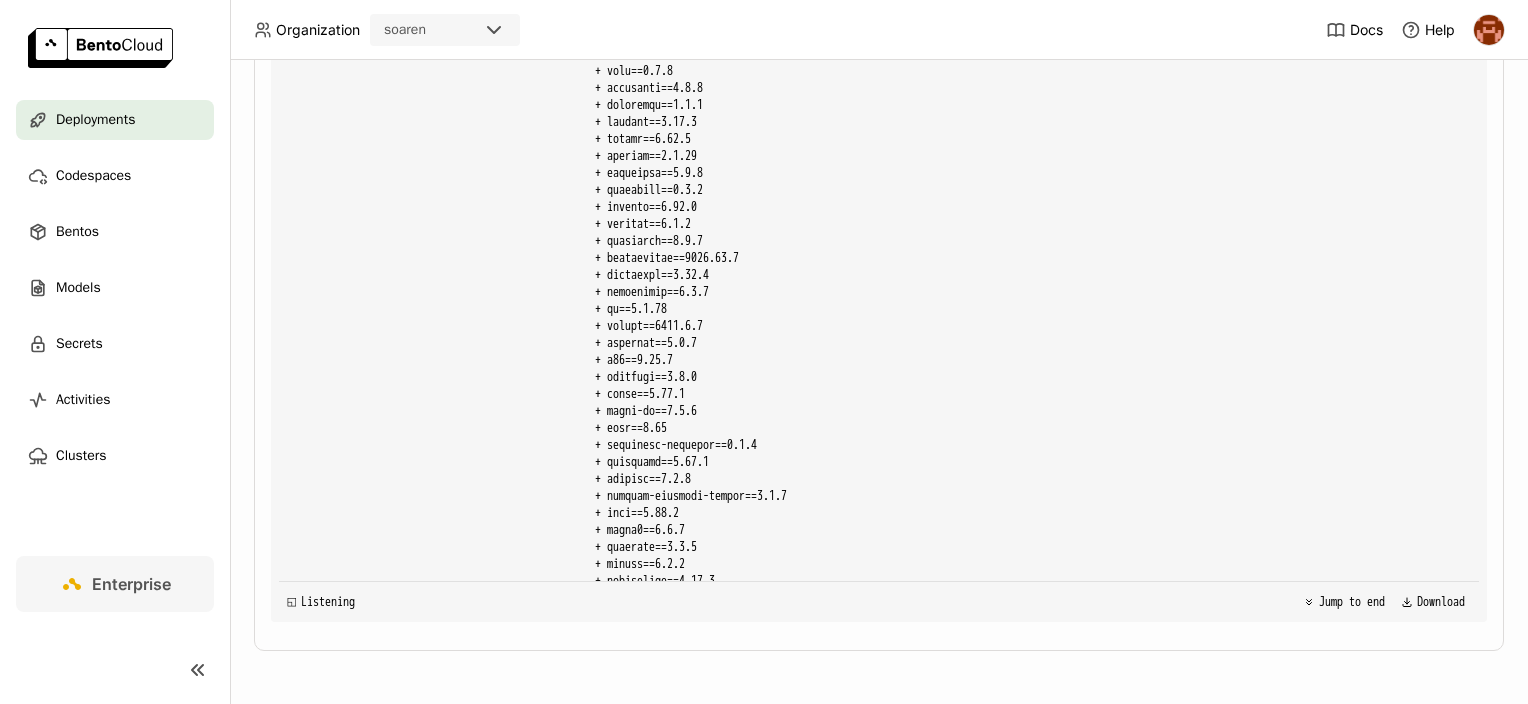 drag, startPoint x: 935, startPoint y: 494, endPoint x: 671, endPoint y: 153, distance: 431.25052 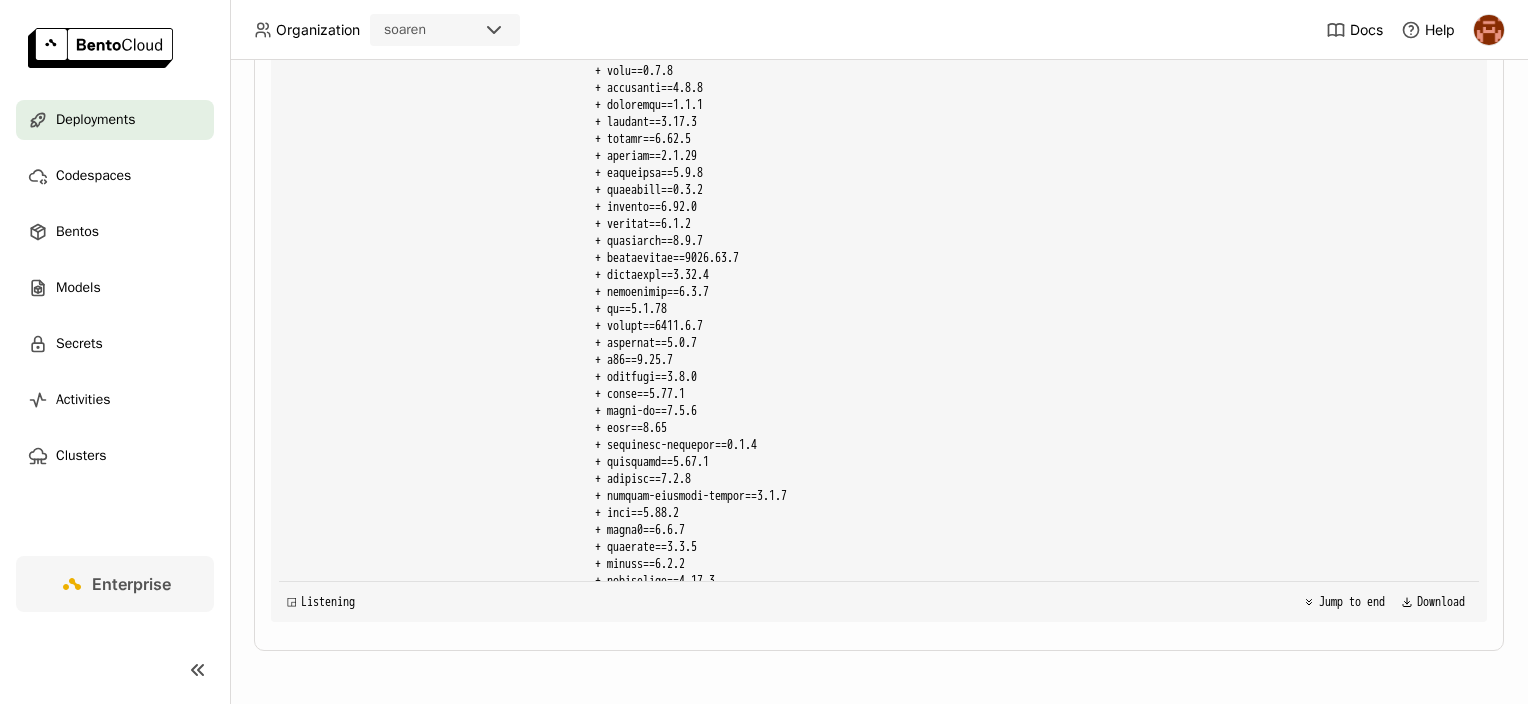 drag, startPoint x: 671, startPoint y: 153, endPoint x: 898, endPoint y: 360, distance: 307.21002 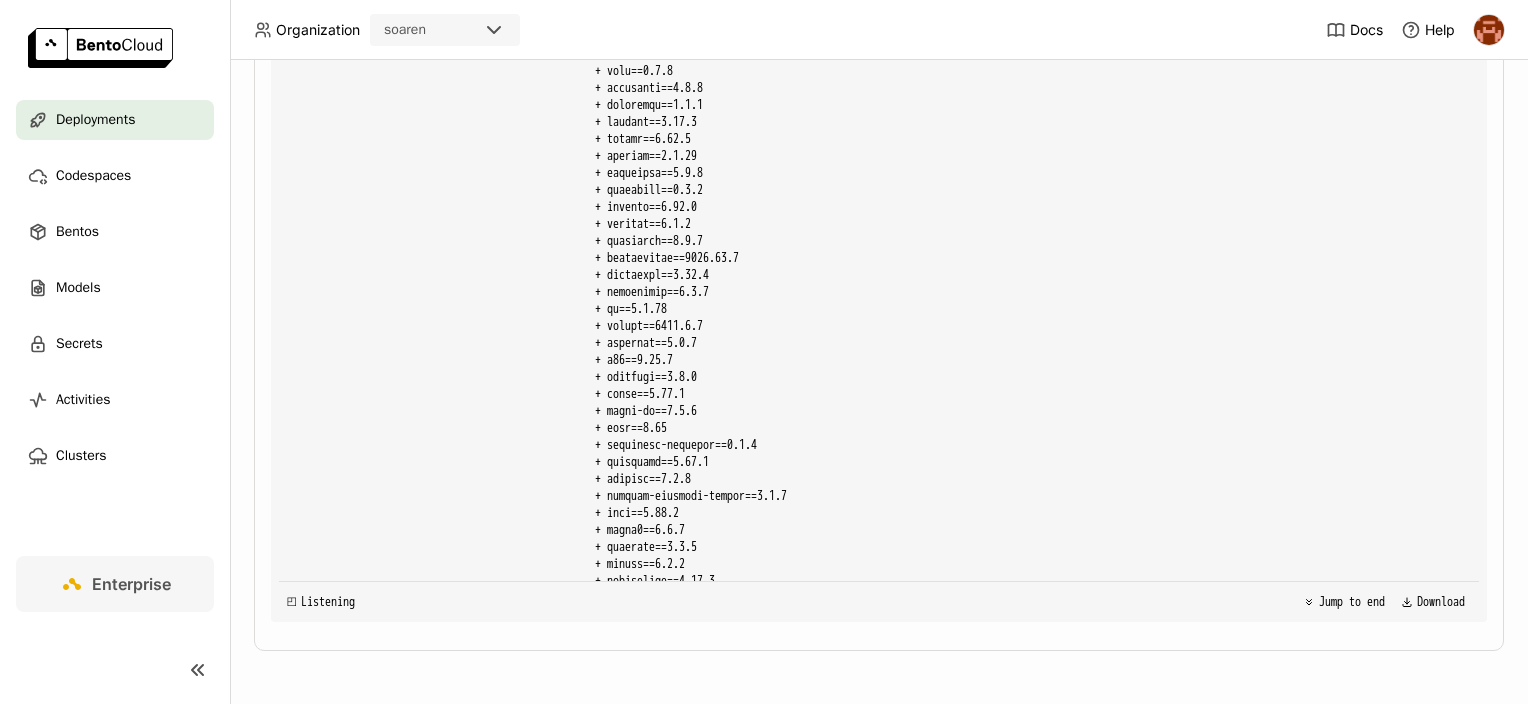 click at bounding box center (1025, 3665) 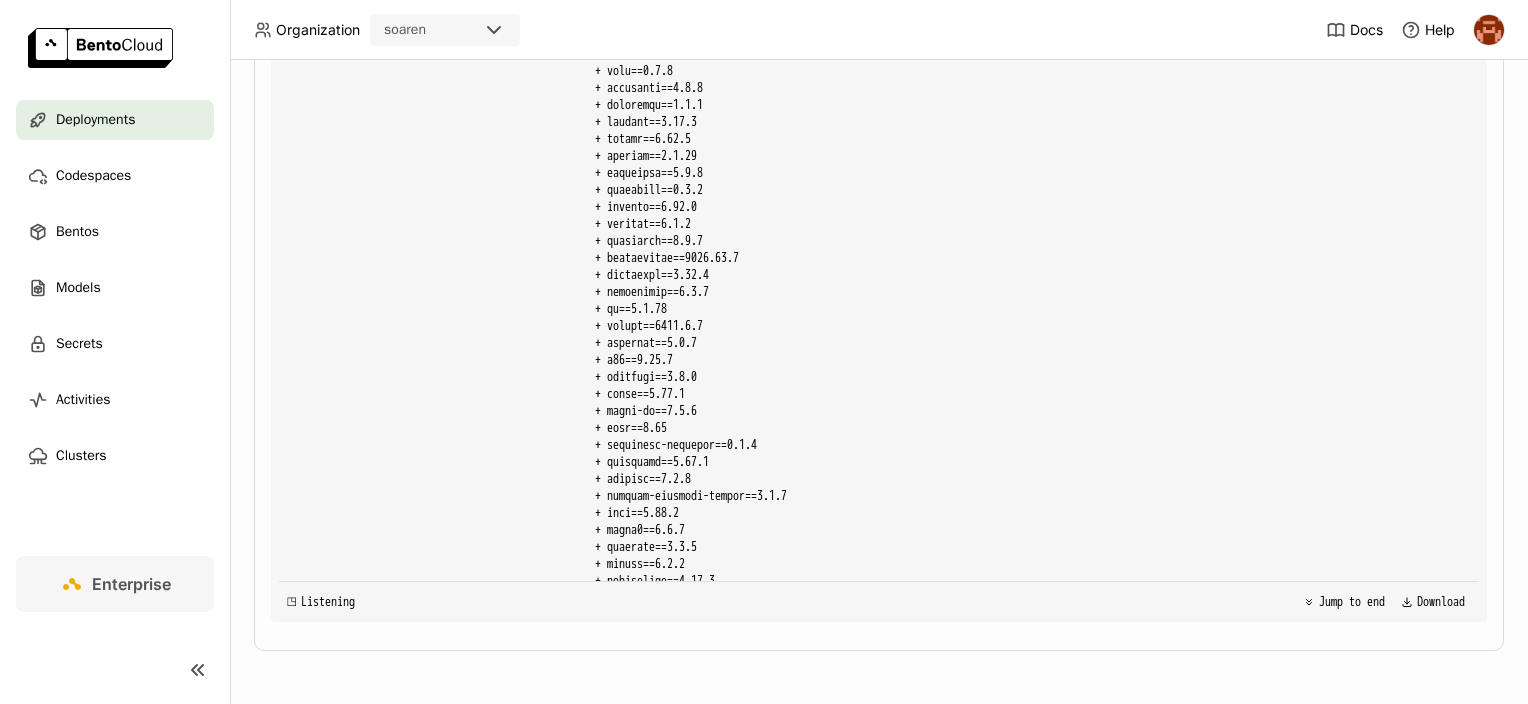 drag, startPoint x: 677, startPoint y: 118, endPoint x: 829, endPoint y: 444, distance: 359.6943 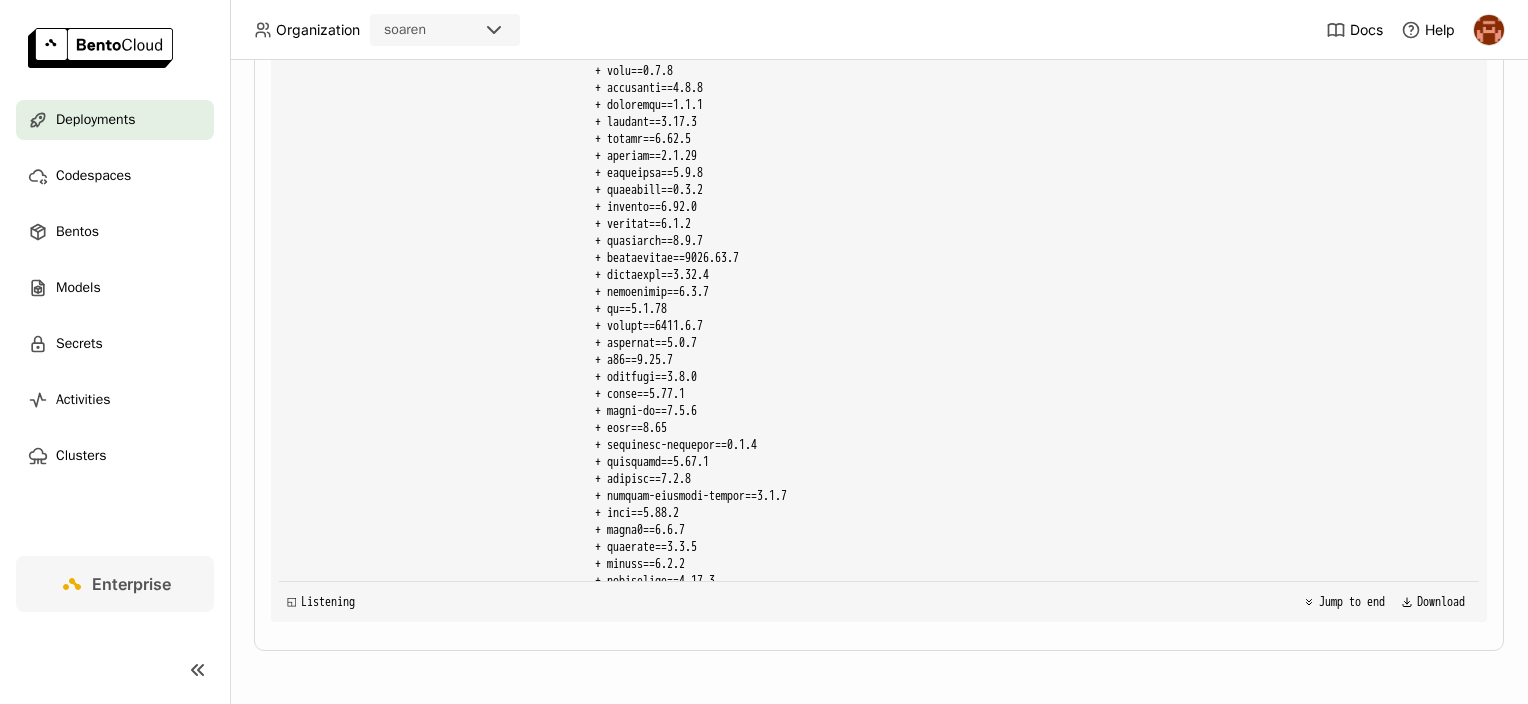 drag, startPoint x: 829, startPoint y: 444, endPoint x: 896, endPoint y: 552, distance: 127.09445 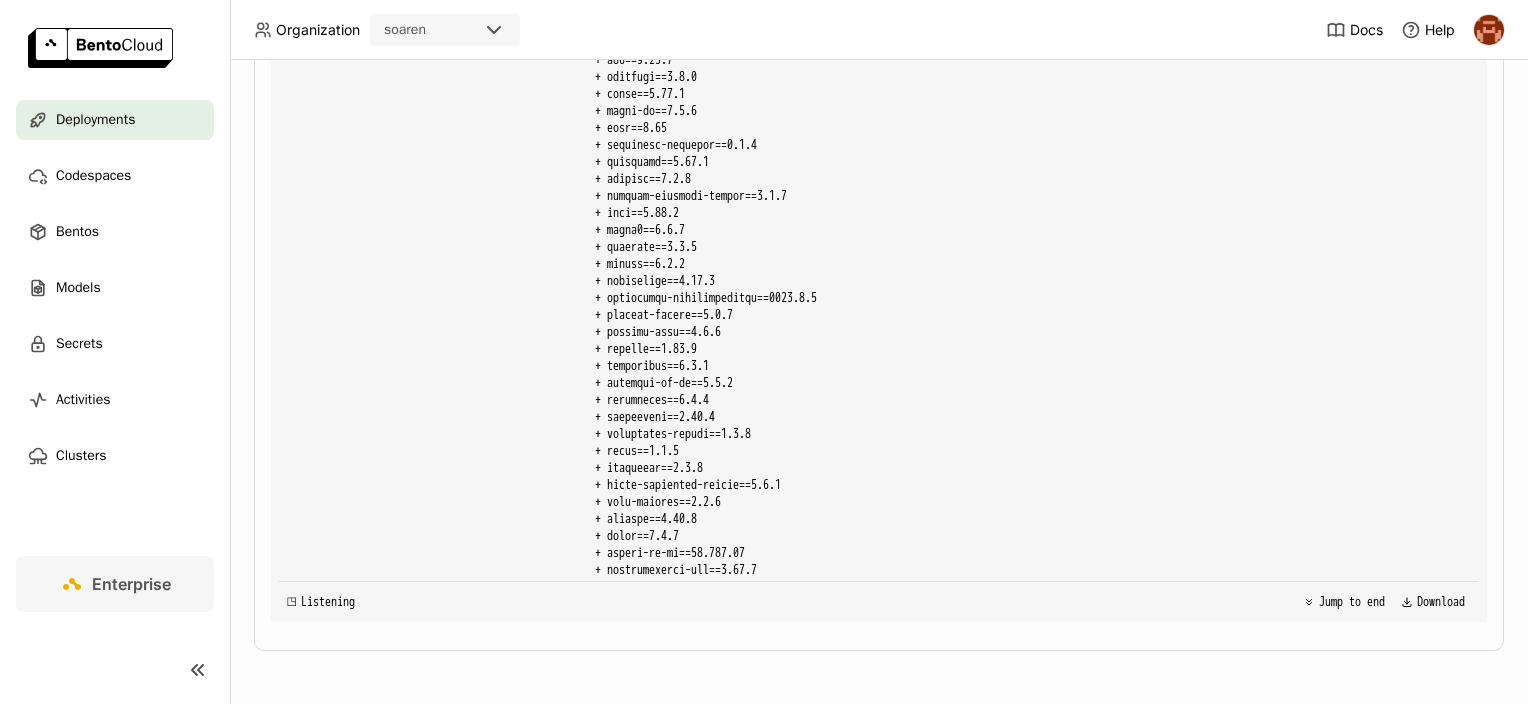 scroll, scrollTop: 27637, scrollLeft: 0, axis: vertical 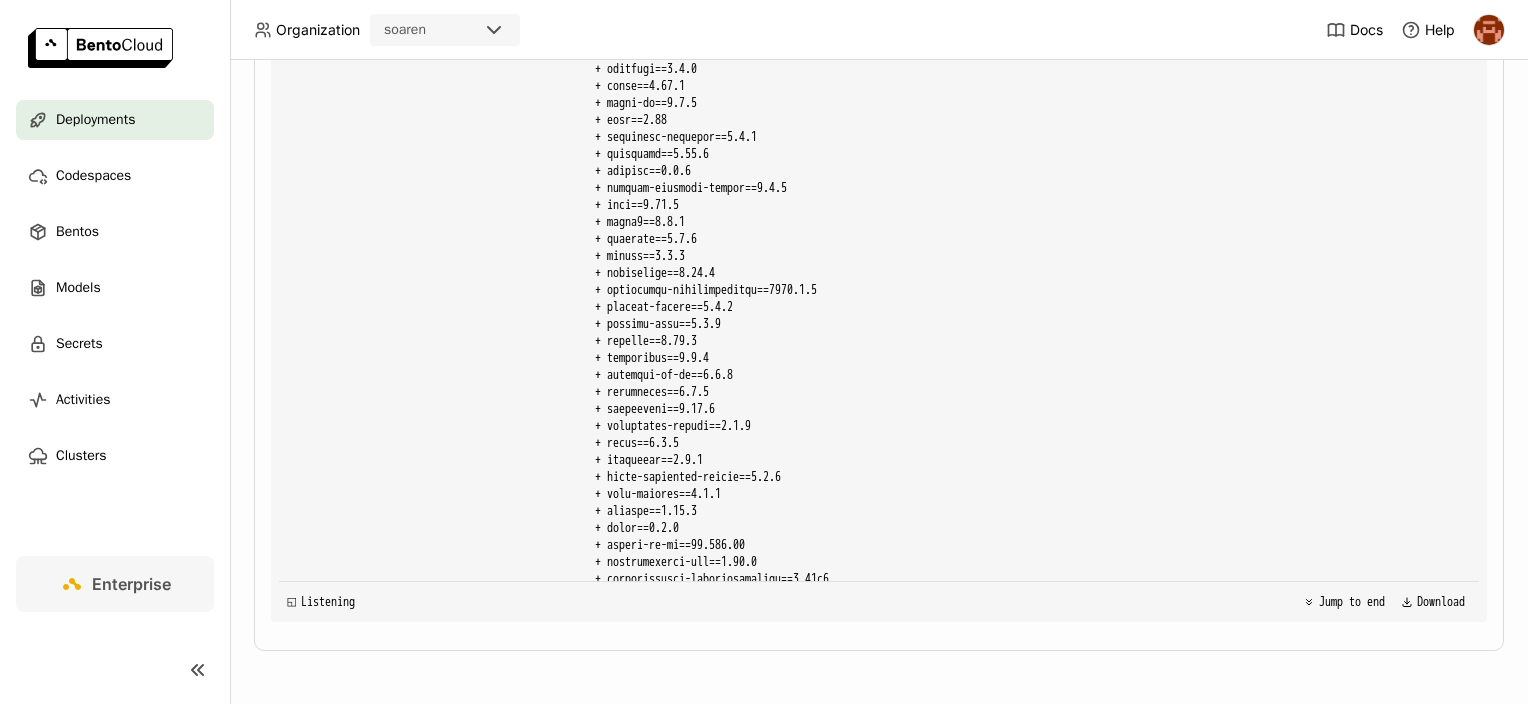 drag, startPoint x: 1233, startPoint y: 416, endPoint x: 644, endPoint y: 149, distance: 646.6916 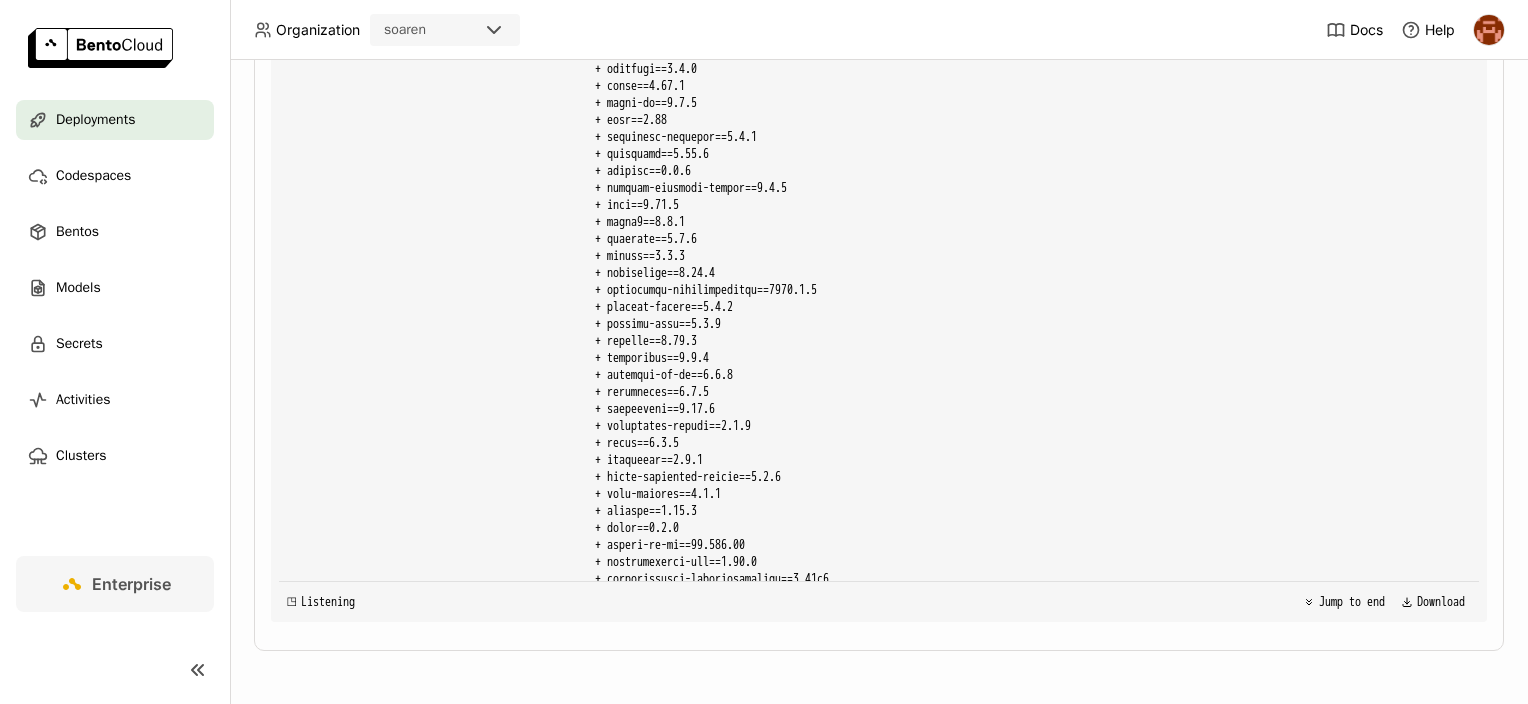 copy on "{'lead.subid3': 60.0, 'lead.subid6': 0.0, 'lead.monthlyincome': 4000.0, 'lead.timeatjob': 60.0, 'lead.bankruptcy': 0.0, 'lead.age': 85.79876796714579, 'lead.aff_tier_ct': 15.0, 'lead.aff_tier_min': 4.0, 'lead.aff_tier_med': 21.0, 'lead.aff_tier_mean': 32.13333333333333, 'lead.aff_tier_max': 135.0, 'lead.SoldPricesIn7D_ct': -1.0, 'lead.SoldPricesIn7D_min': -1.0, 'lead.SoldPricesIn7D_med': -1.0, 'lead.SoldPricesIn7D_mean': -1.0, 'lead.SoldPricesIn7D_max': -1.0, 'lead.SoldPricesIn30D_ct': -1.0, 'lead.SoldPricesIn30D_min': -1.0, 'lead.SoldPricesIn30D_med': -1.0, 'lead.SoldPricesIn30D_mean': -1.0, 'lead.SoldPricesIn30D_max': -1.0, 'lead.SoldPricesIn180D_ct': -1.0, 'lead.SoldPricesIn180D_min': -1.0, 'lead.SoldPricesIn180D_med': -1.0, 'lead.SoldPricesIn180D_mean': -1.0, 'lead.SoldPricesIn180D_max': -1.0, 'lead.affiliateID_175': 1.0, 'lead.affiliateID_176': 0.0, 'lead.affiliateID_177': 0.0, 'lead.affiliateID_182': 0.0, 'lead.affiliateID_193': 0.0, 'lead.affiliateID_200': 0.0, 'lead.day_of_week_Friday': 0.0, 'lead...." 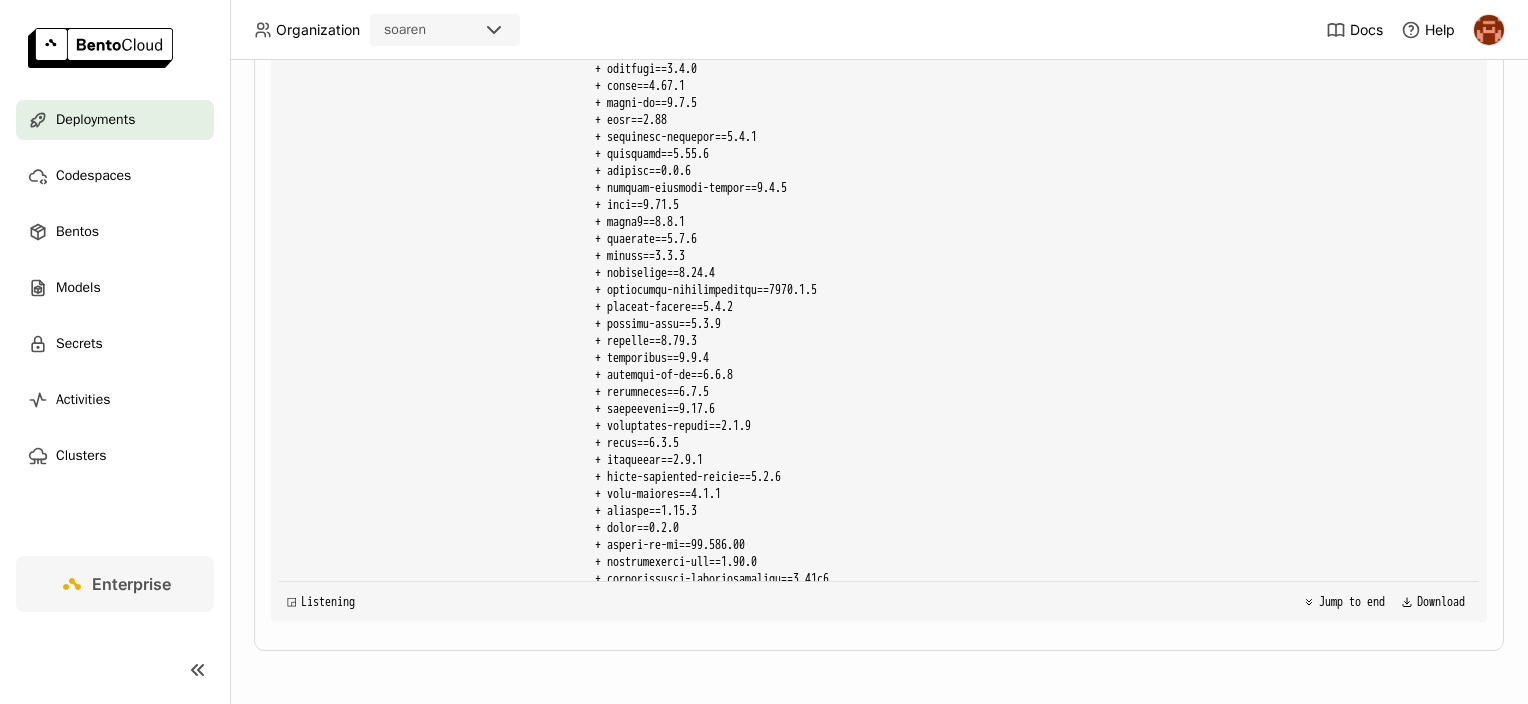 click at bounding box center (1025, 3112) 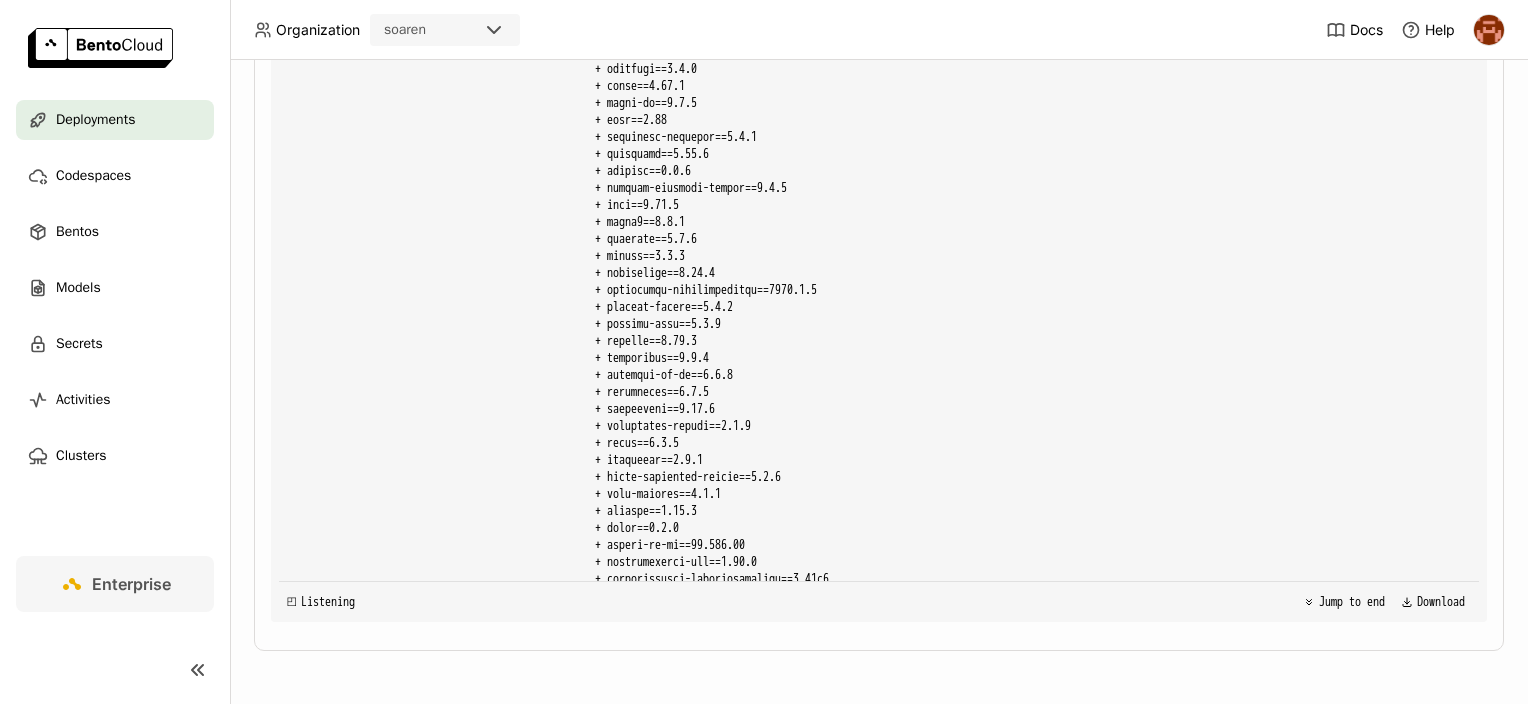 drag, startPoint x: 659, startPoint y: 188, endPoint x: 766, endPoint y: 300, distance: 154.89674 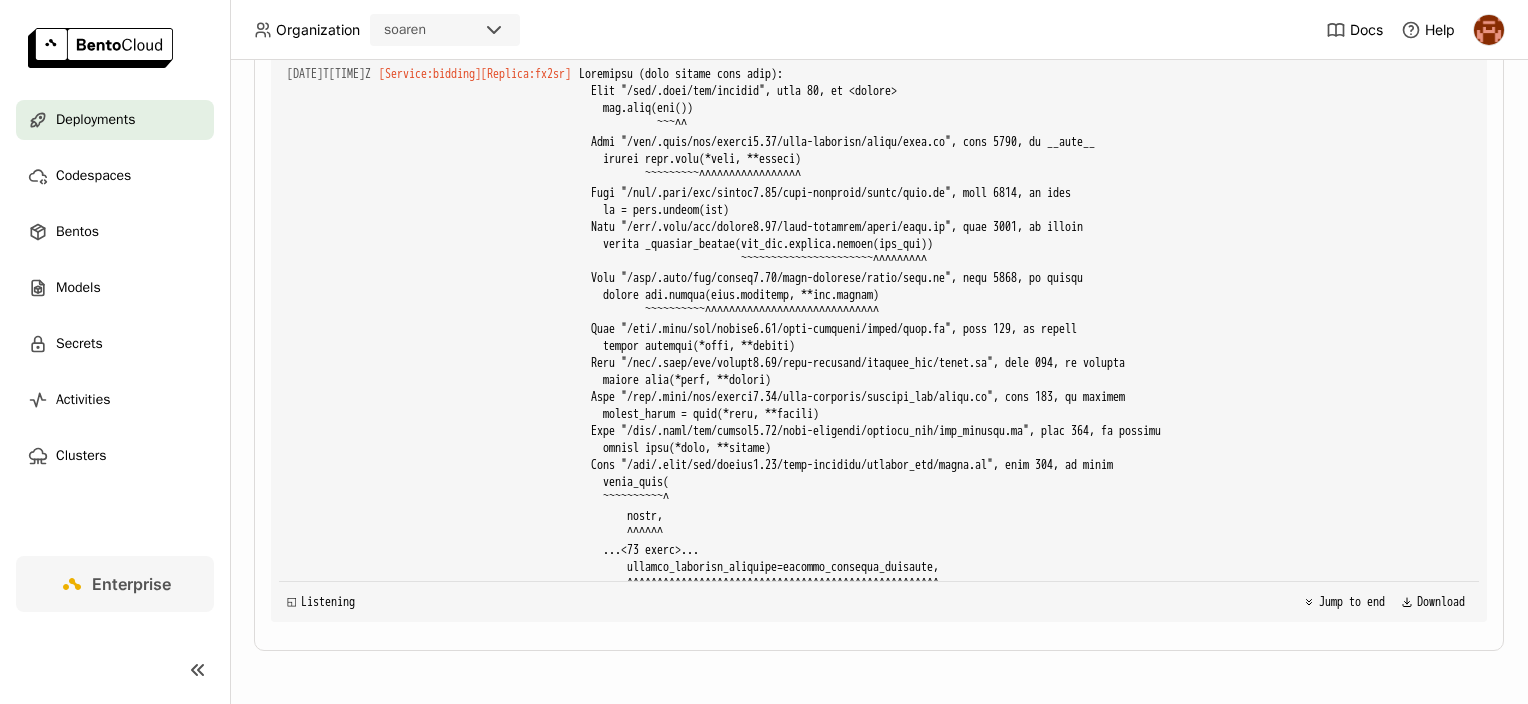 scroll, scrollTop: 6644, scrollLeft: 0, axis: vertical 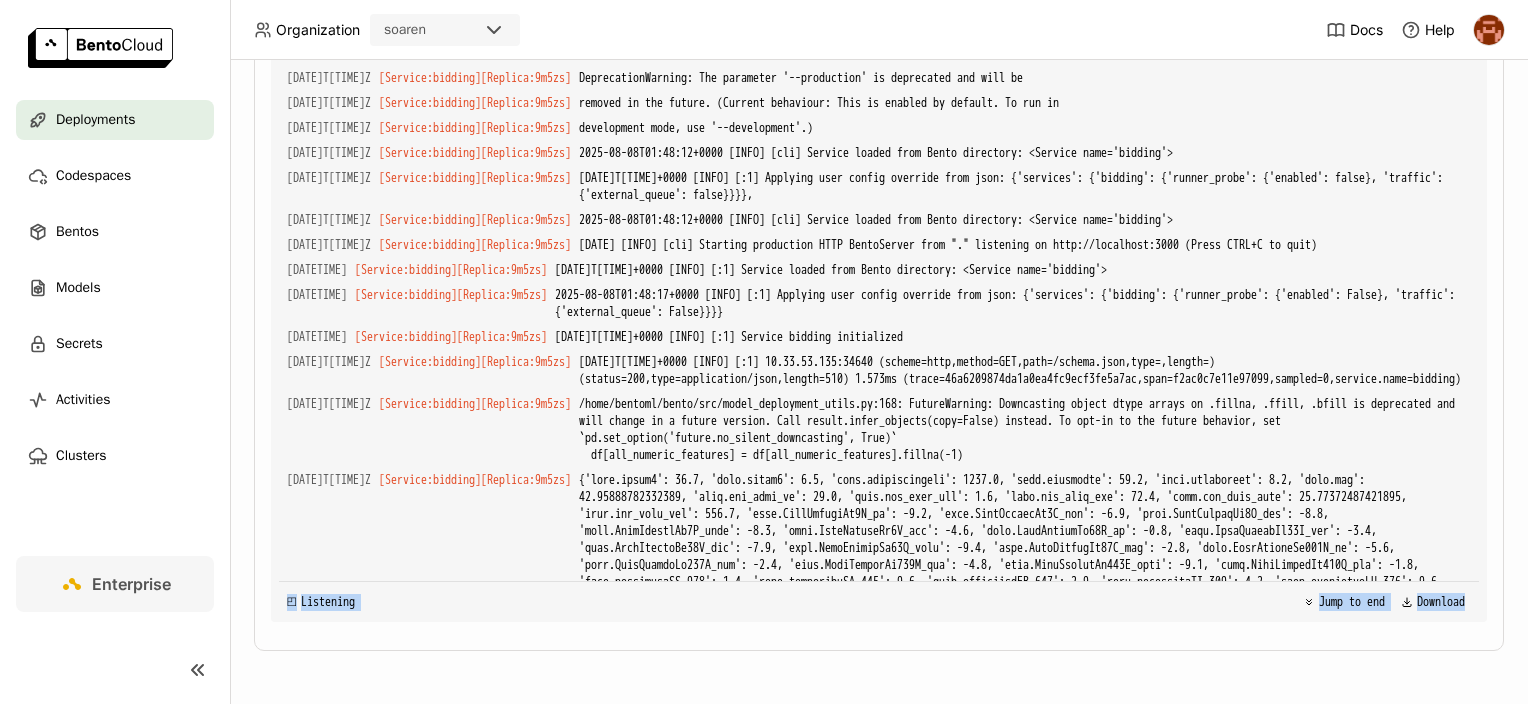 drag, startPoint x: 736, startPoint y: 200, endPoint x: 1447, endPoint y: 628, distance: 829.8825 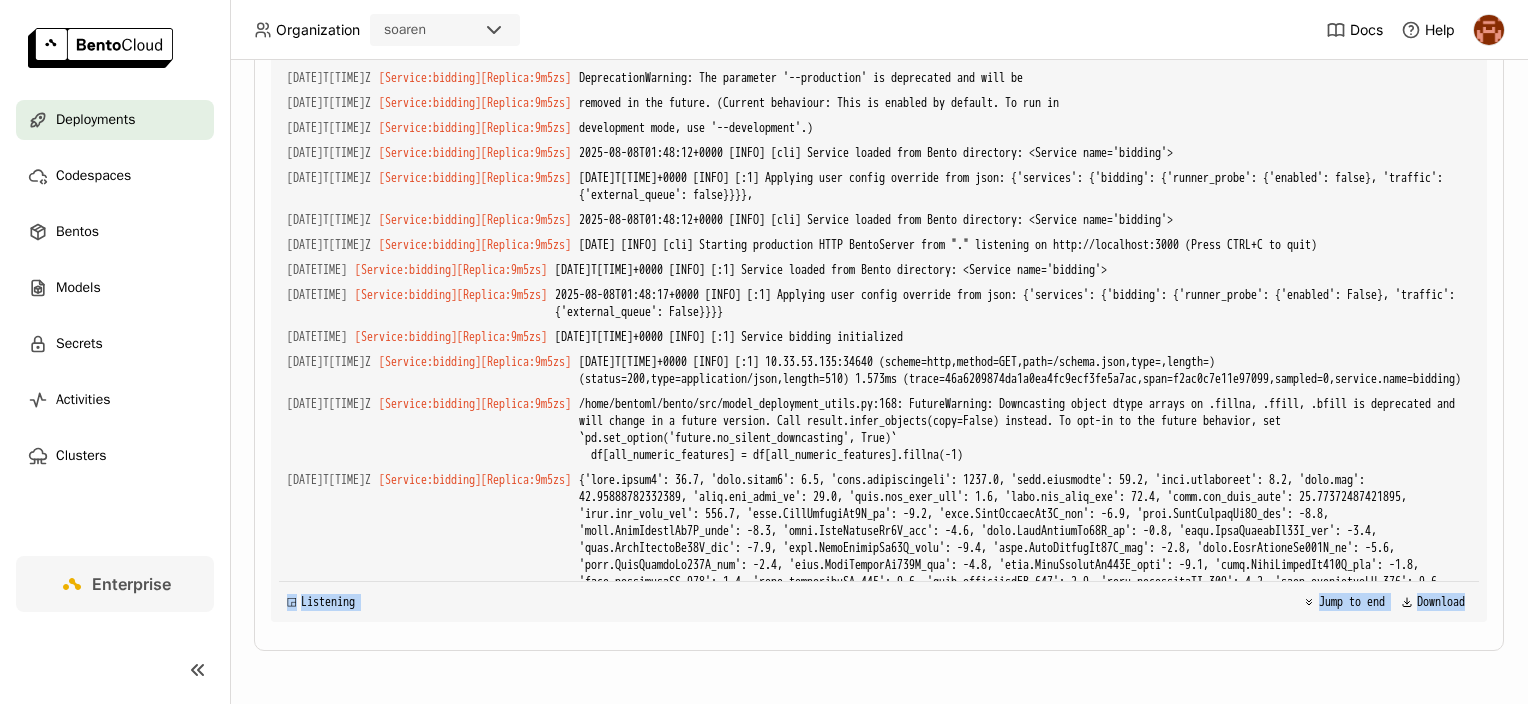 drag, startPoint x: 1447, startPoint y: 628, endPoint x: 1302, endPoint y: 652, distance: 146.9728 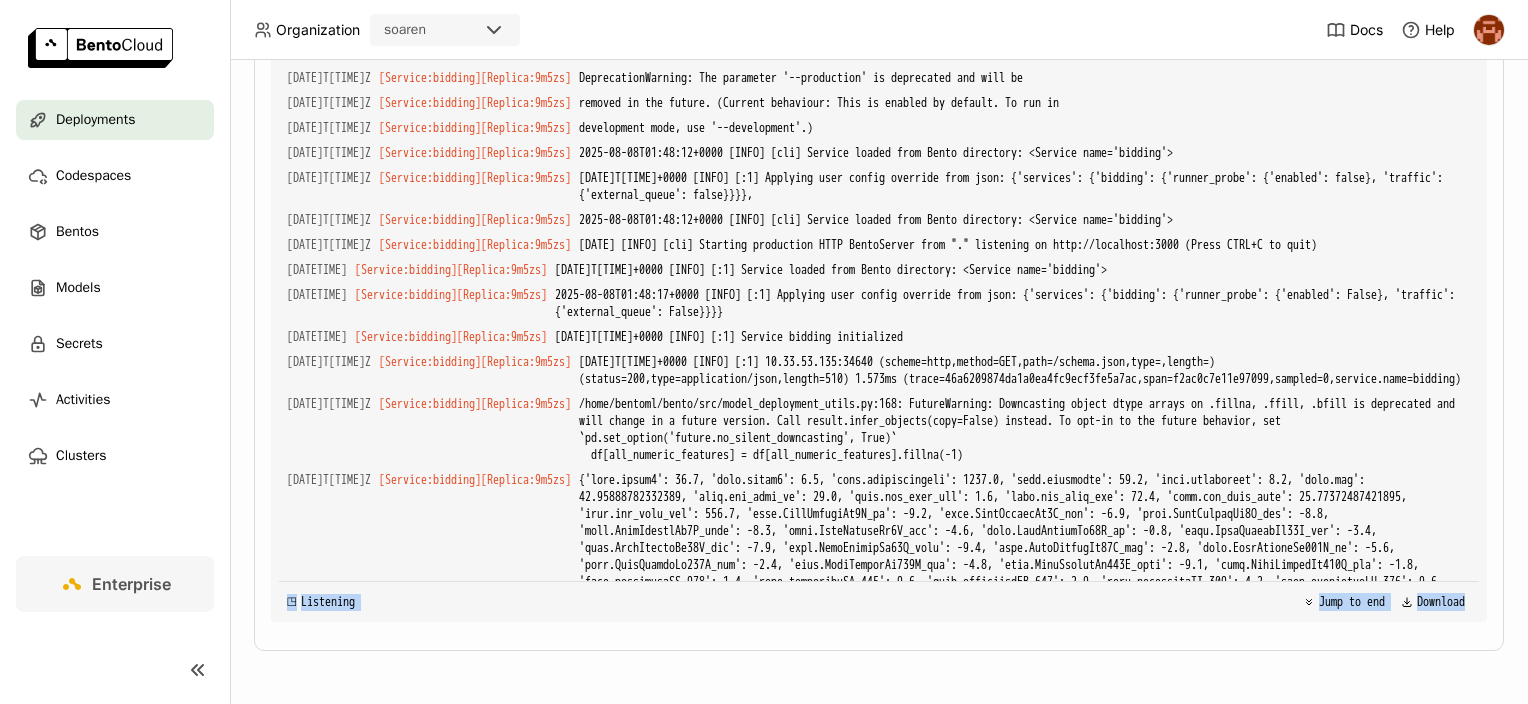 click on "Playground Status Events Logs Monitoring Revisions Endpoint /predict open Form Python CURL First, install  BentoML :  pip install bentoml Then, paste the following code into your script or REPL:  import  bentoml
with  bentoml.SyncHTTPClient(
"https://bidding-sep-22-dev.soaren-aue1.bentoml.ai" ,
)  as  client:
result = client.predict(
data={},
)
Result Status Service Name Instance Type Status Launch Time Replica ID Bento bidding cpu.c7i.1 Running 18 minutes ago bidding-sep-22-dev-77f4d7c865-9m5zs bidding_sep-22:1.10.19 Events Terminal Debug Events Time (UTC) Status Bento 2025-08-08 02:05:35 Spinner Image Building bidding_sep-22:1.10.20 2025-08-08 02:05:32 Updating bidding_sep-22:1.10.20 2025-08-08 01:48:24 Running bidding_sep-22:1.10.19 2025-08-08 01:48:05 Deploying bidding_sep-22:1.10.19 2025-08-08 01:48:01 Scaling up bidding_sep-22:1.10.19 2025-08-08 01:47:59 Scaling down bidding_sep-22:1.10.19 2025-08-08 01:46:36 Image Building bidding_sep-22:1.10.19 2025-08-08 01:46:34 Updating :  1" at bounding box center (879, 252) 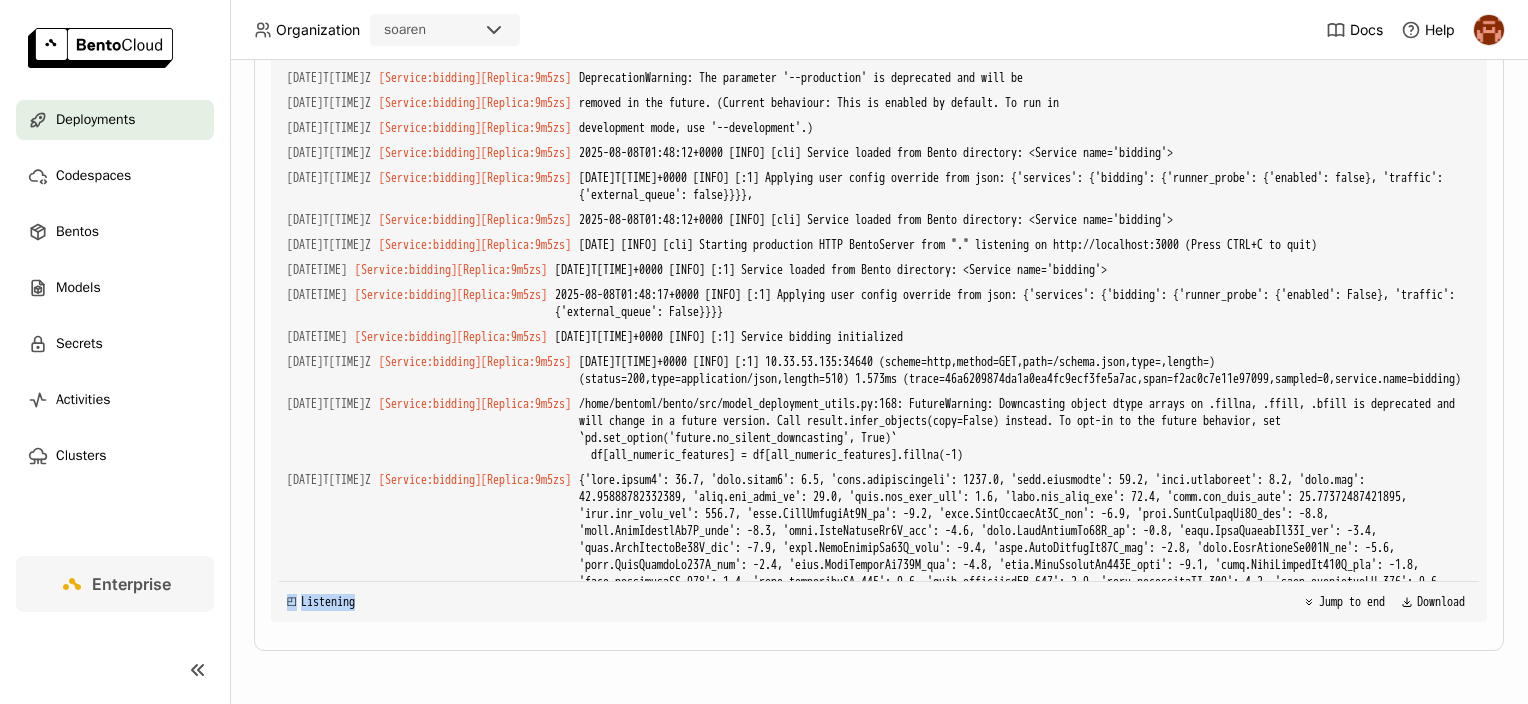 drag, startPoint x: 849, startPoint y: 111, endPoint x: 991, endPoint y: 611, distance: 519.773 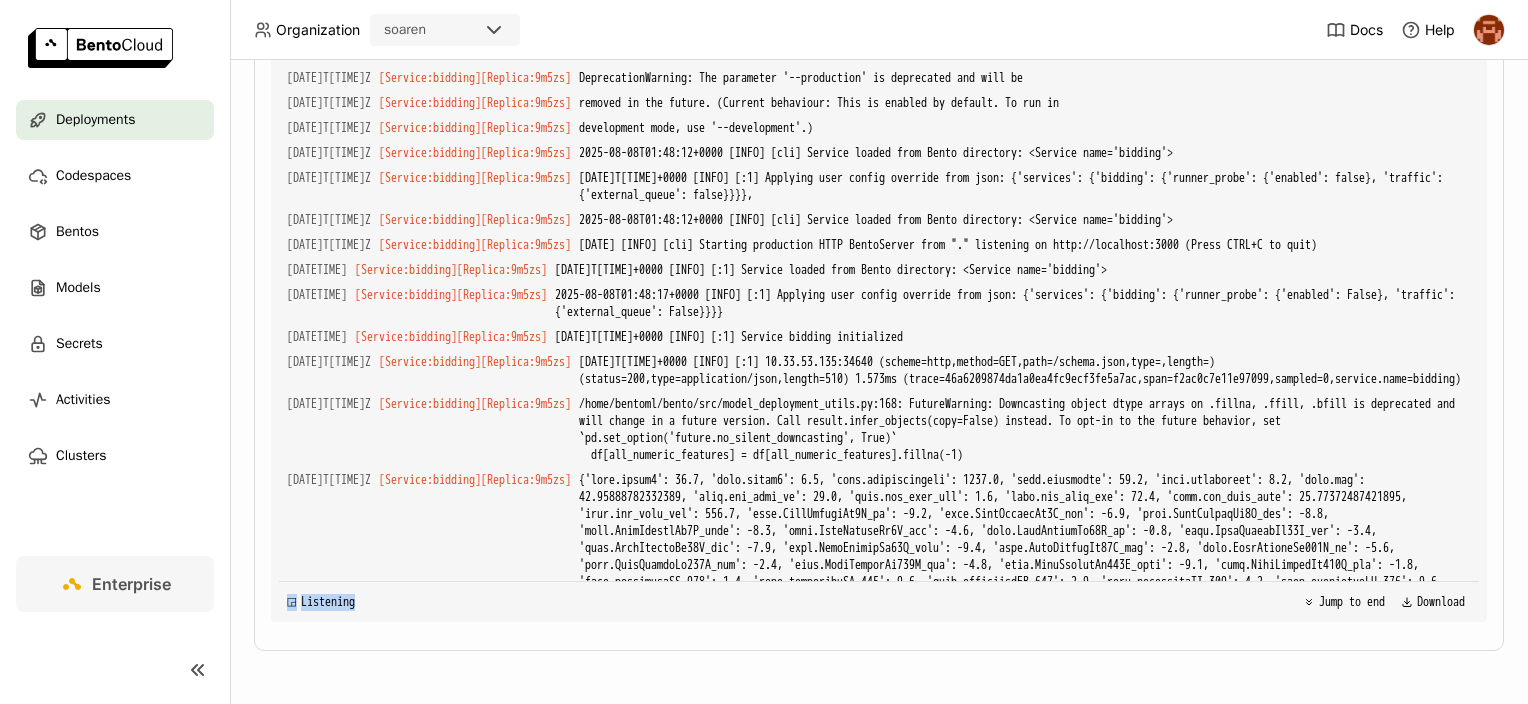 drag, startPoint x: 991, startPoint y: 611, endPoint x: 948, endPoint y: 654, distance: 60.811184 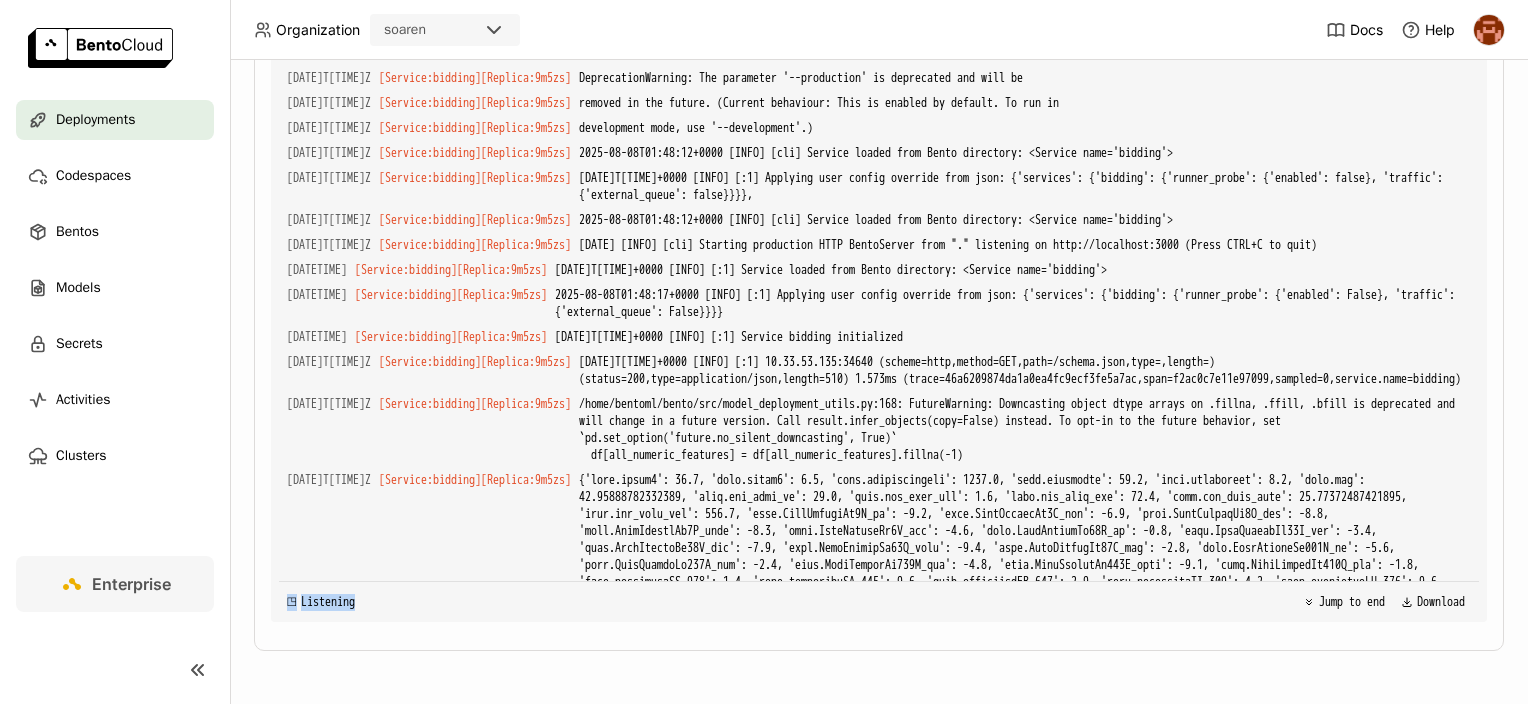 click on "Deployments   >   bidding-sep-22-dev bidding-sep-22-dev Image Building Labels + Operators IU Internal User  created  5 hours ago IU Internal User  last updated  a minute ago Bento bidding_sep-22 : 1.10.20 Cluster aws-us-east-1 Endpoint URL https://bidding-sep-22-dev.soaren-aue1.bentoml.ai Terminate Configuration Playground Status Events Logs Monitoring Revisions Endpoint /predict open Form Python CURL First, install  BentoML :  pip install bentoml Then, paste the following code into your script or REPL:  import  bentoml
with  bentoml.SyncHTTPClient(
"https://bidding-sep-22-dev.soaren-aue1.bentoml.ai" ,
)  as  client:
result = client.predict(
data={},
)
Result Status Service Name Instance Type Status Launch Time Replica ID Bento bidding cpu.c7i.1 Running 18 minutes ago bidding-sep-22-dev-77f4d7c865-9m5zs bidding_sep-22:1.10.19 Events Terminal Debug Events Time (UTC) Status Bento 2025-08-08 02:05:35 Spinner Image Building bidding_sep-22:1.10.20 2025-08-08 02:05:32 Updating Running :  1" at bounding box center (879, 99) 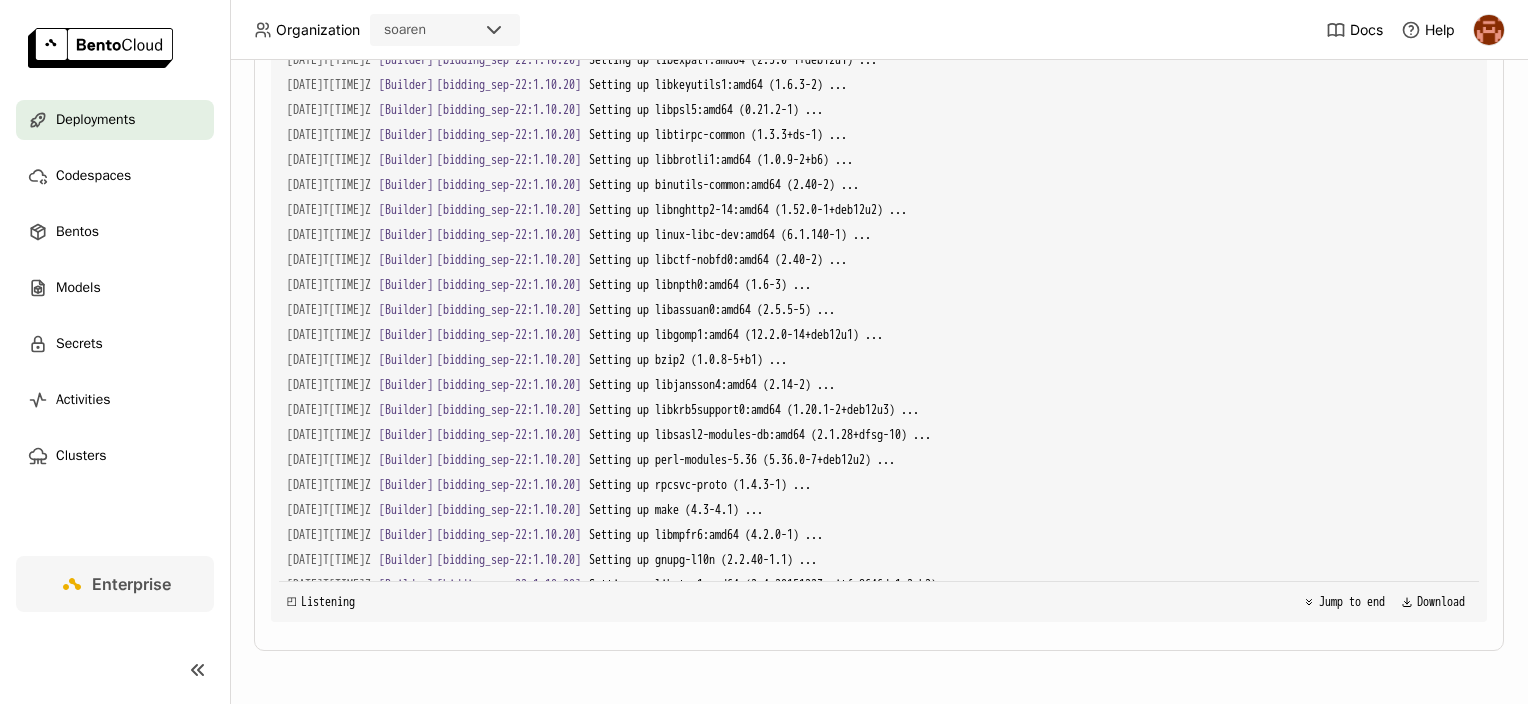 scroll, scrollTop: 21756, scrollLeft: 0, axis: vertical 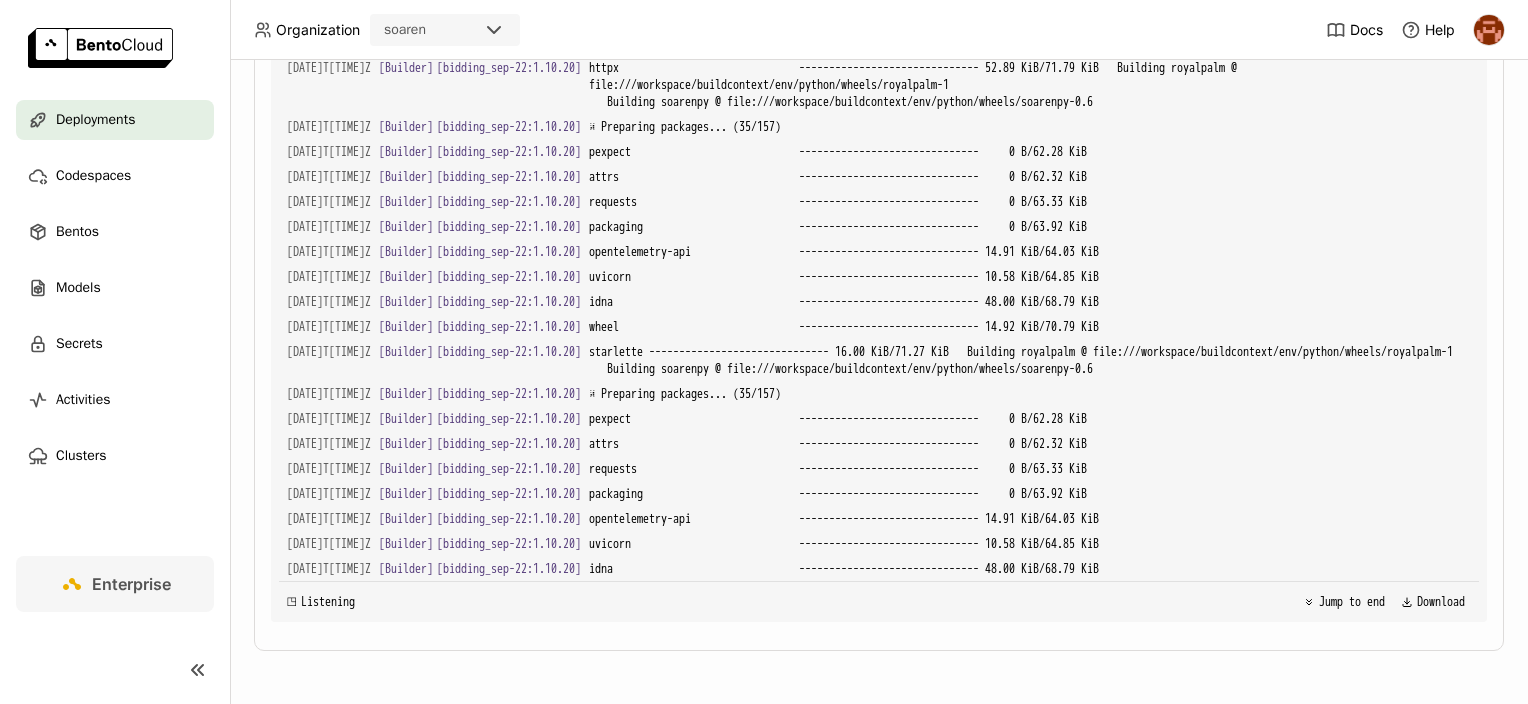 click on "Load older logs 2025-08-08T02:09:07Z [Builder] [ bidding_sep-22:1.10.20 ] Setting up libssh2-1:amd64 (1.10.0-3+b1) ... 2025-08-08T02:09:07Z [Builder] [ bidding_sep-22:1.10.20 ] Setting up libkrb5-3:amd64 (1.20.1-2+deb12u3) ... 2025-08-08T02:09:07Z [Builder] [ bidding_sep-22:1.10.20 ] Setting up libtsan2:amd64 (12.2.0-14+deb12u1) ... 2025-08-08T02:09:07Z [Builder] [ bidding_sep-22:1.10.20 ] Setting up libbinutils:amd64 (2.40-2) ... 2025-08-08T02:09:07Z [Builder] [ bidding_sep-22:1.10.20 ] Setting up libisl23:amd64 (0.25-1.1) ... 2025-08-08T02:09:07Z [Builder] [ bidding_sep-22:1.10.20 ] Setting up libc-dev-bin (2.36-9+deb12u10) ... 2025-08-08T02:09:07Z [Builder] [ bidding_sep-22:1.10.20 ] Setting up libcc1-0:amd64 (12.2.0-14+deb12u1) ... 2025-08-08T02:09:07Z [Builder] [ bidding_sep-22:1.10.20 ] Setting up libperl5.36:amd64 (5.36.0-7+deb12u2) ... 2025-08-08T02:09:07Z [Builder] [ bidding_sep-22:1.10.20 ] Setting up gpg (2.2.40-1.1) ... 2025-08-08T02:09:07Z [Builder] [ bidding_sep-22:1.10.20 ] 2025-08-08T02:09:07Z" at bounding box center (879, 322) 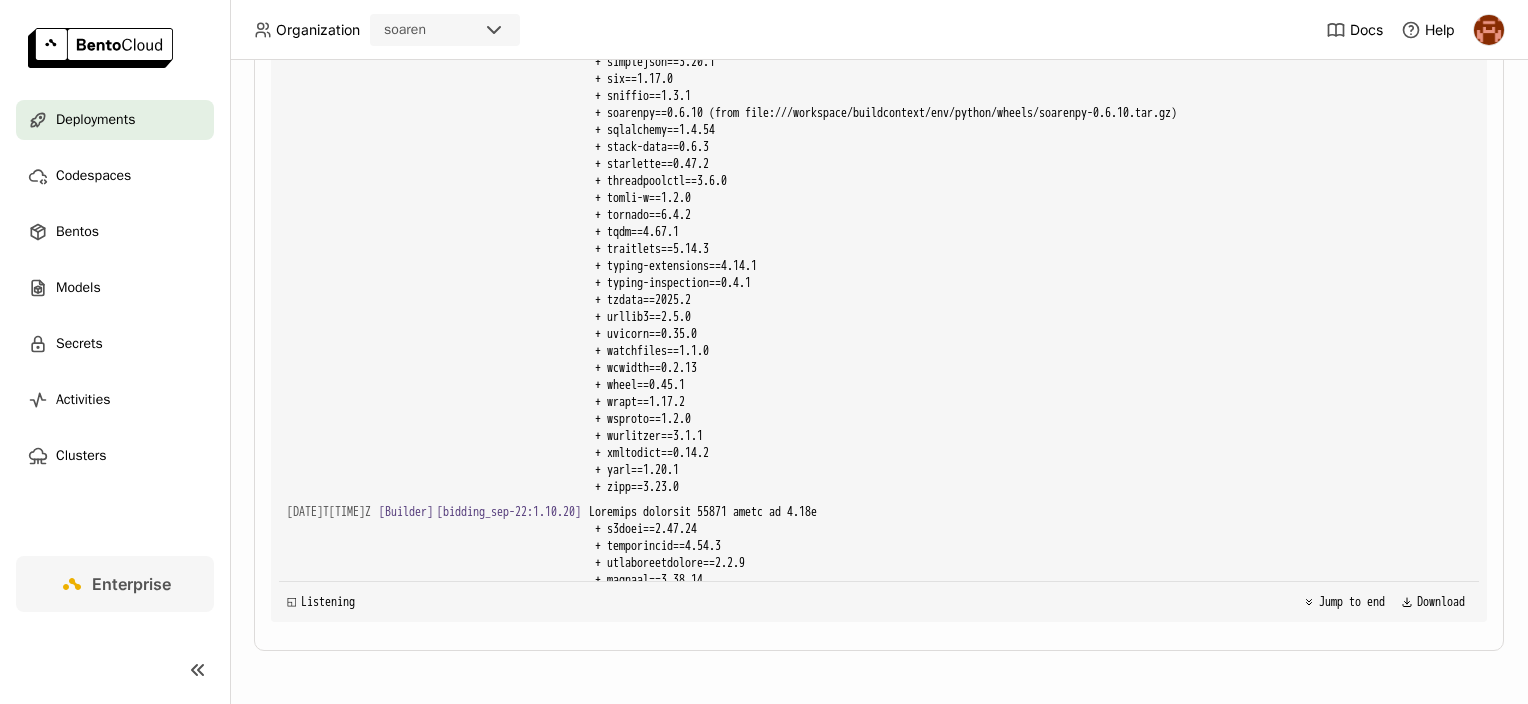 scroll, scrollTop: 27352, scrollLeft: 0, axis: vertical 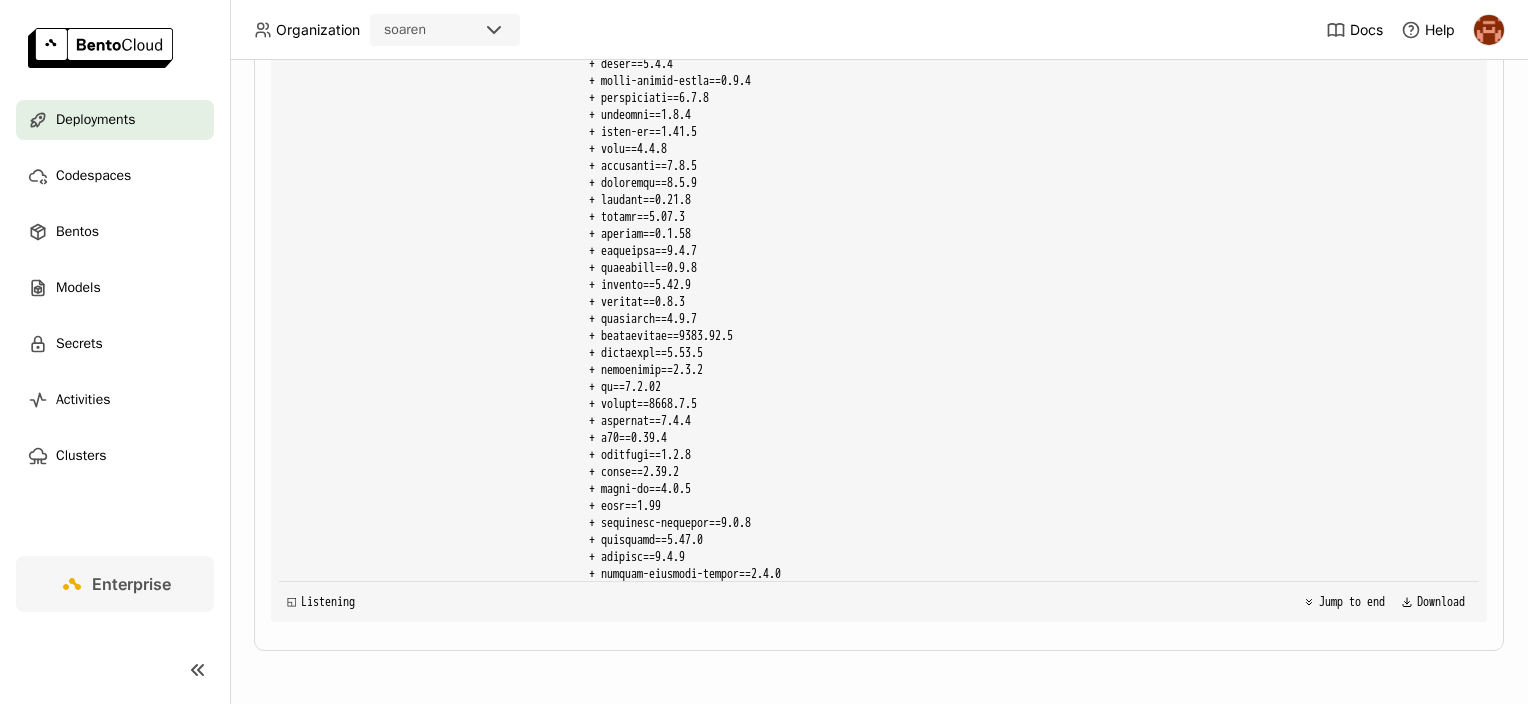 click on "Load older logs 2025-08-08T02:09:16Z [Builder] [ bidding_sep-22:1.10.20 ] sniffio                                      ------------------------------ 10.00 KiB/10.00 KiB 2025-08-08T02:09:16Z [Builder] [ bidding_sep-22:1.10.20 ] zipp                                         ------------------------------ 10.04 KiB/10.04 KiB   Building royalpalm @ file:///workspace/buildcontext/env/python/wheels/royalpalm-1
Building soarenpy @ file:///workspace/buildcontext/env/python/wheels/soarenpy-0.6 2025-08-08T02:09:16Z [Builder] [ bidding_sep-22:1.10.20 ] ⠧ Preparing packages... (83/157) 2025-08-08T02:09:16Z [Builder] [ bidding_sep-22:1.10.20 ] wurlitzer                                    ------------------------------     0 B/8.39 KiB 2025-08-08T02:09:16Z [Builder] [ bidding_sep-22:1.10.20 ] decorator                                    ------------------------------     0 B/8.86 KiB 2025-08-08T02:09:16Z [Builder] [ bidding_sep-22:1.10.20 ] 2025-08-08T02:09:16Z [Builder] [ bidding_sep-22:1.10.20 ] 2025-08-08T02:09:16Z" at bounding box center [879, 322] 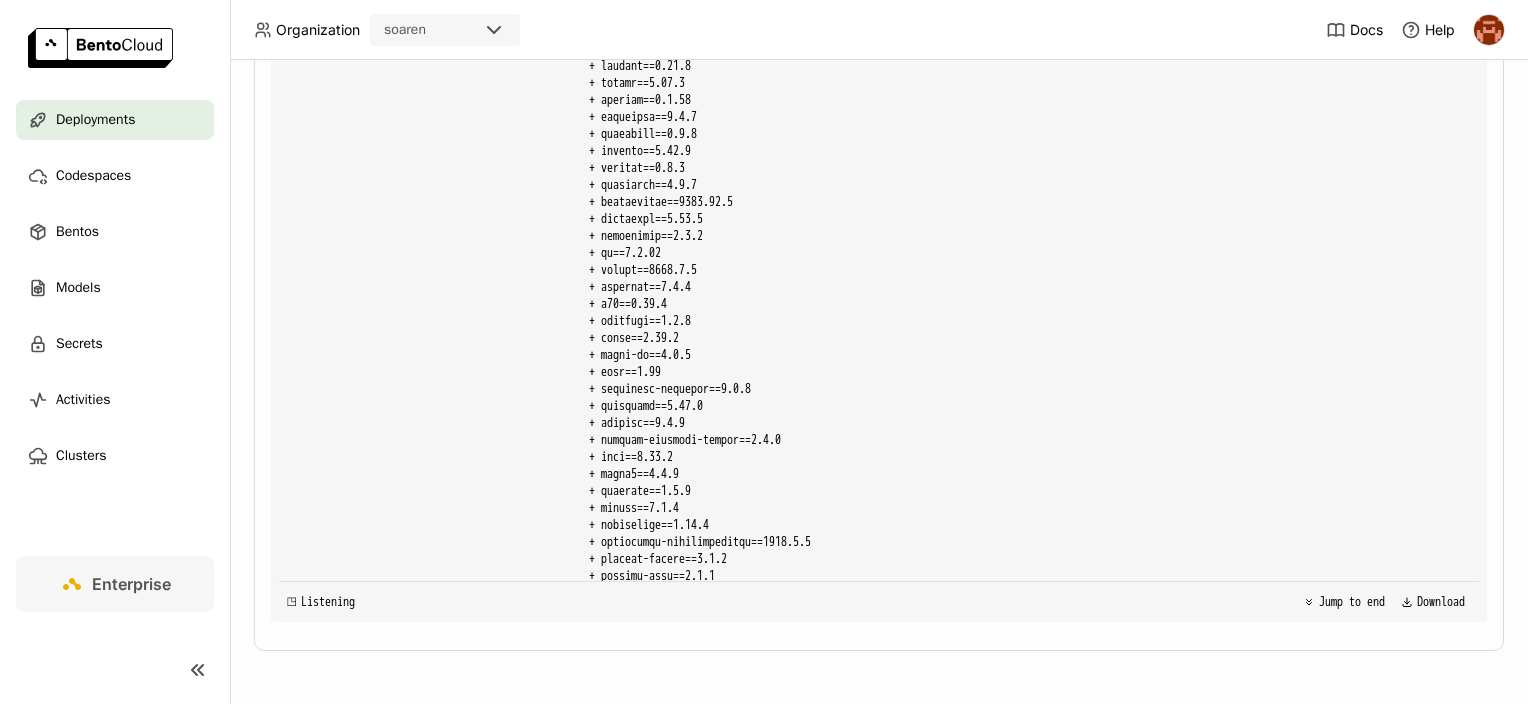 scroll, scrollTop: 27435, scrollLeft: 0, axis: vertical 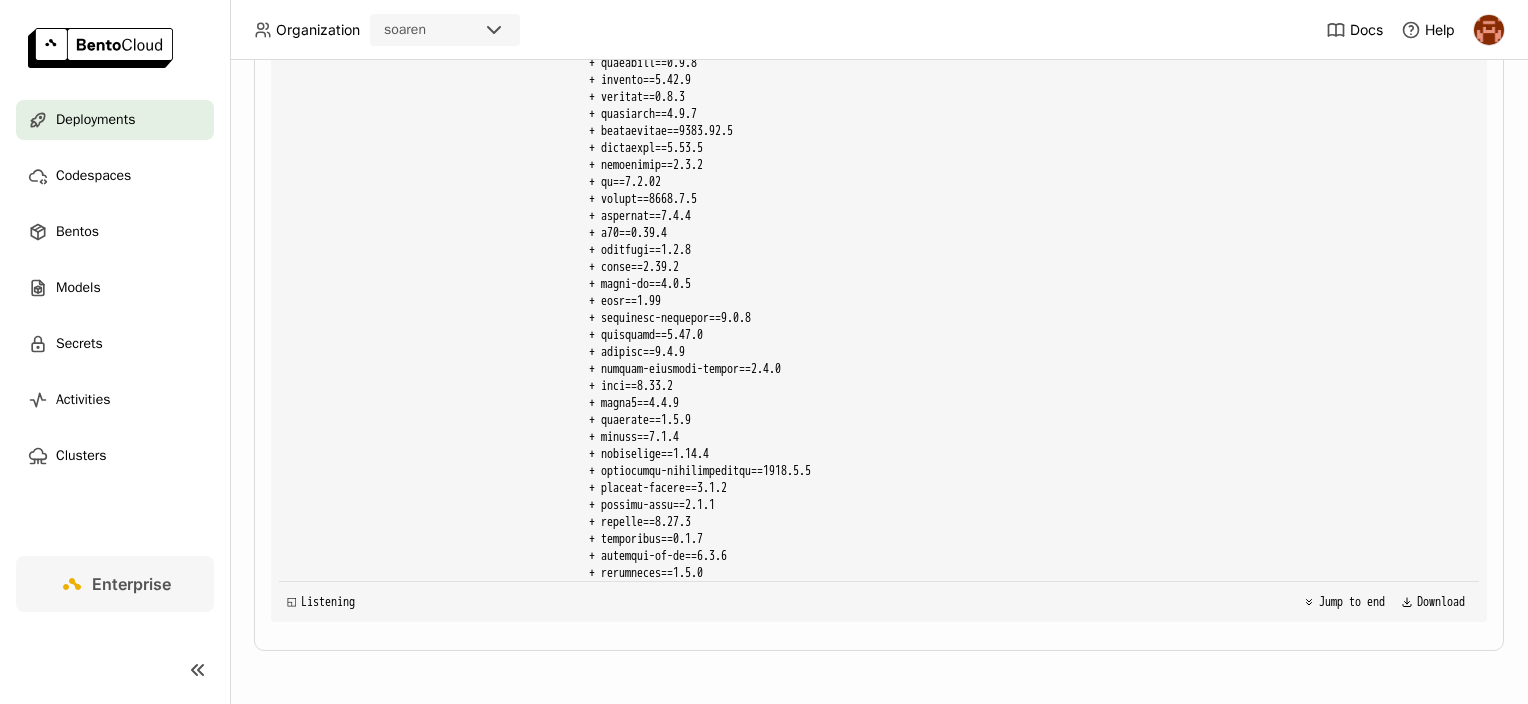 drag, startPoint x: 390, startPoint y: 204, endPoint x: 704, endPoint y: 516, distance: 442.6511 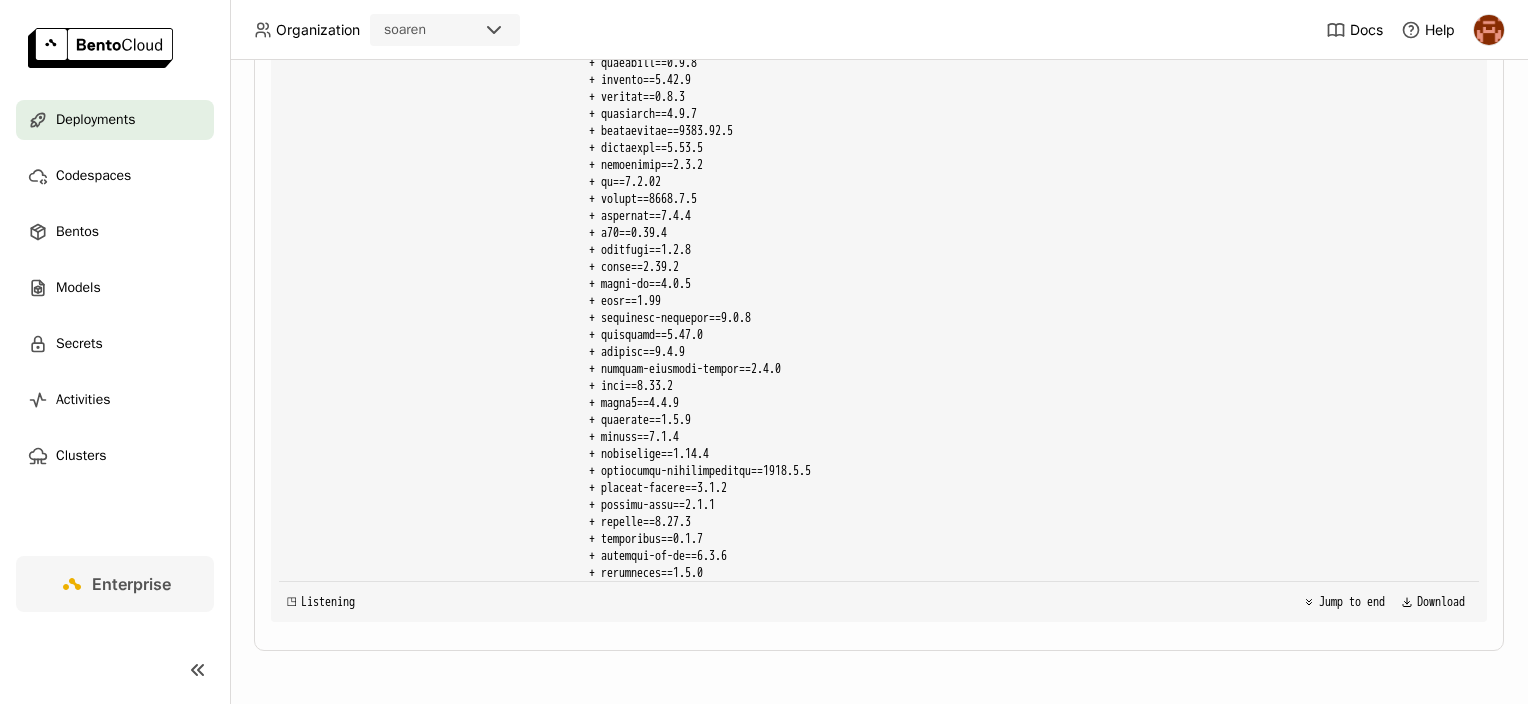 drag, startPoint x: 704, startPoint y: 516, endPoint x: 691, endPoint y: 553, distance: 39.217342 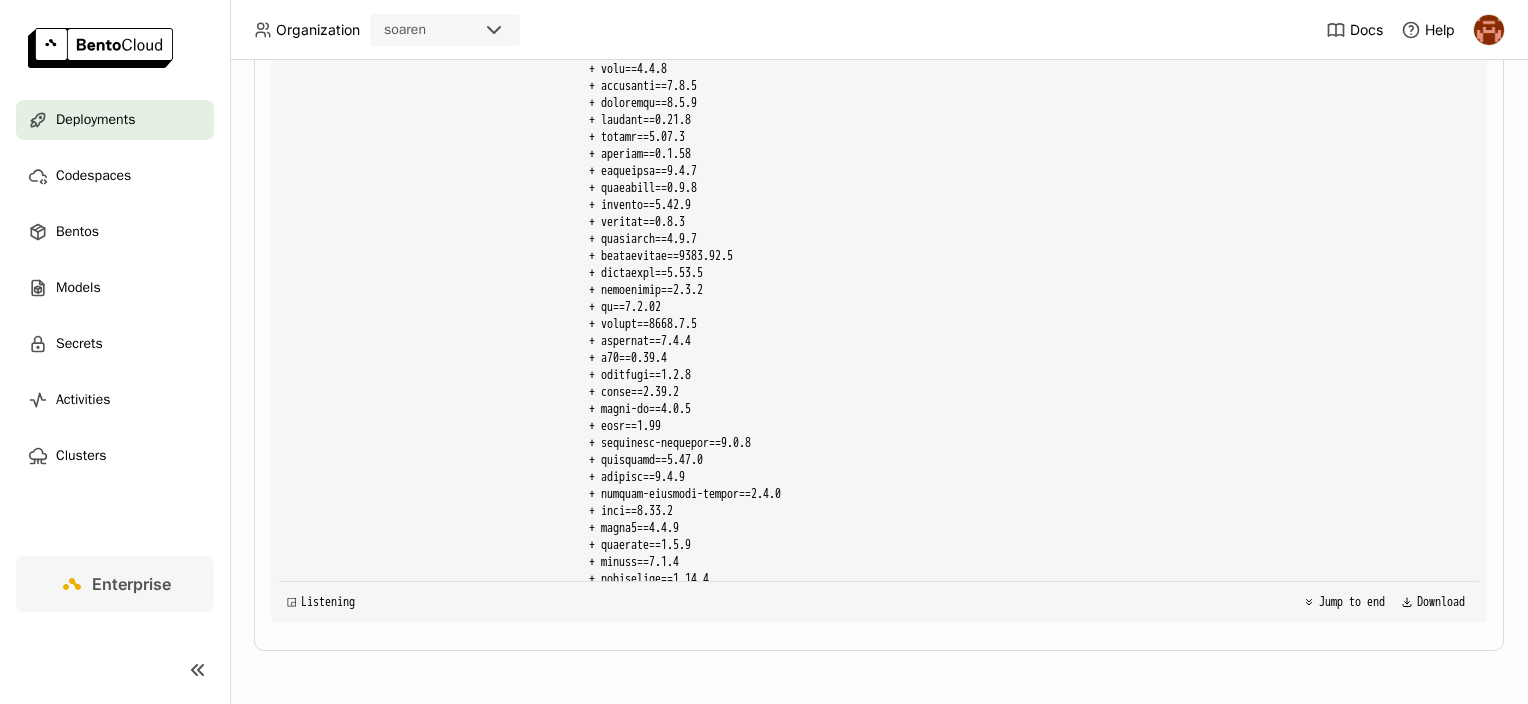 scroll, scrollTop: 27536, scrollLeft: 0, axis: vertical 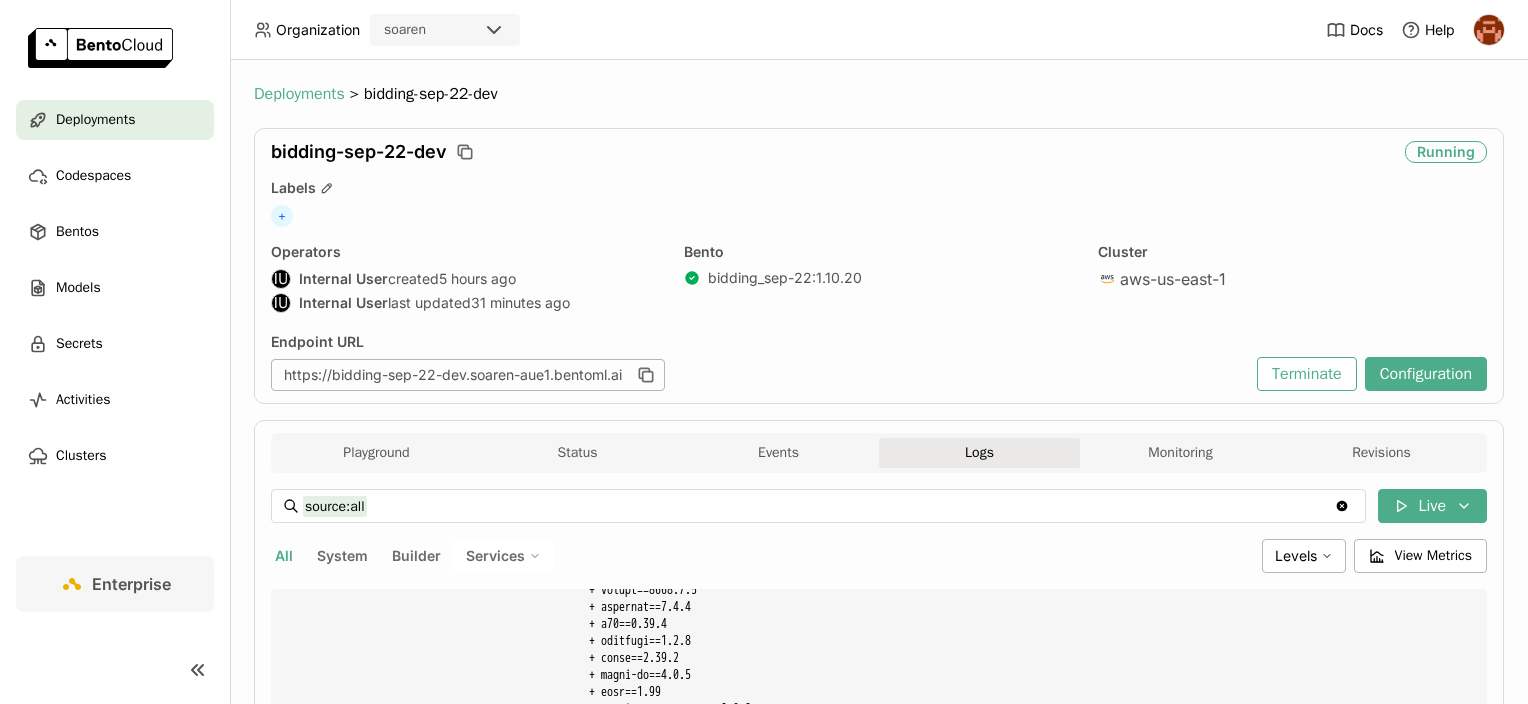 click on "Deployments" at bounding box center (299, 94) 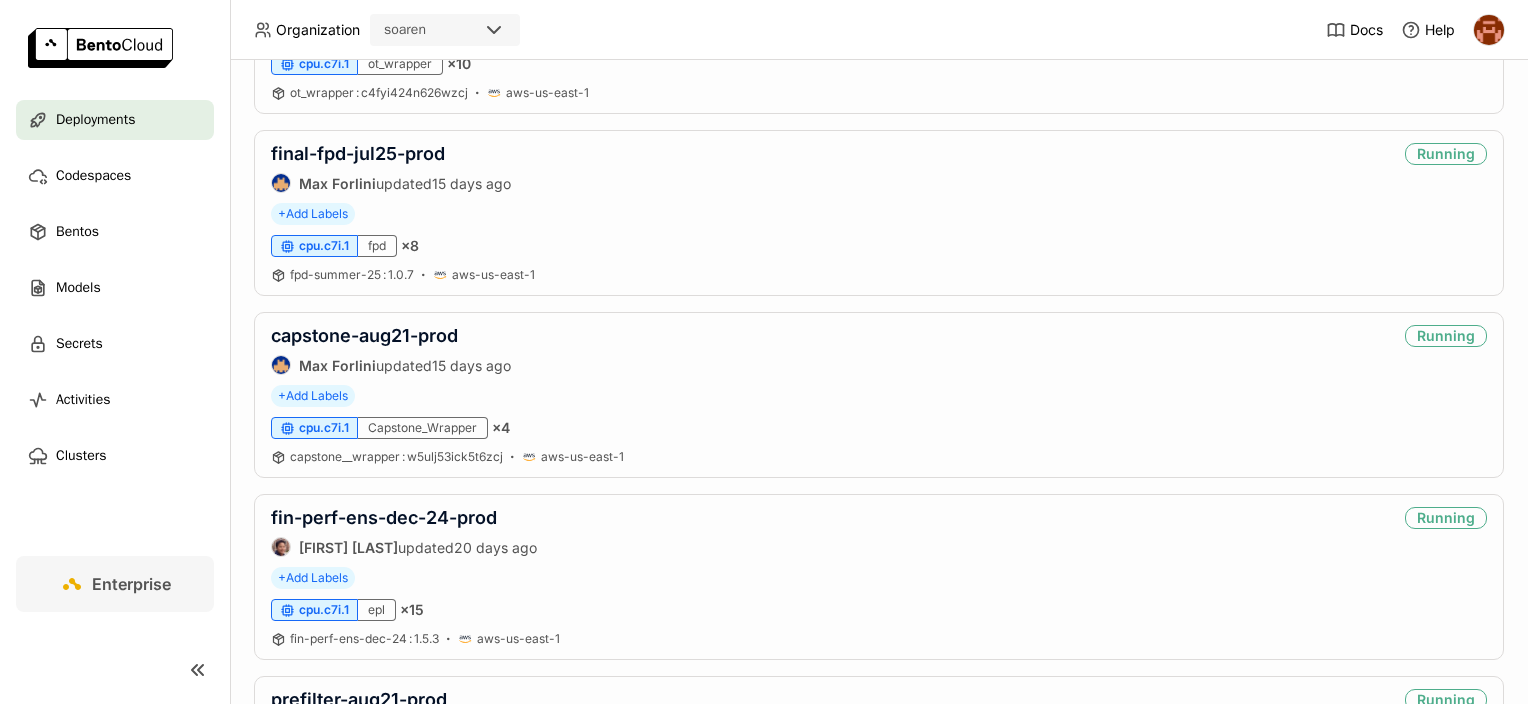 scroll, scrollTop: 0, scrollLeft: 0, axis: both 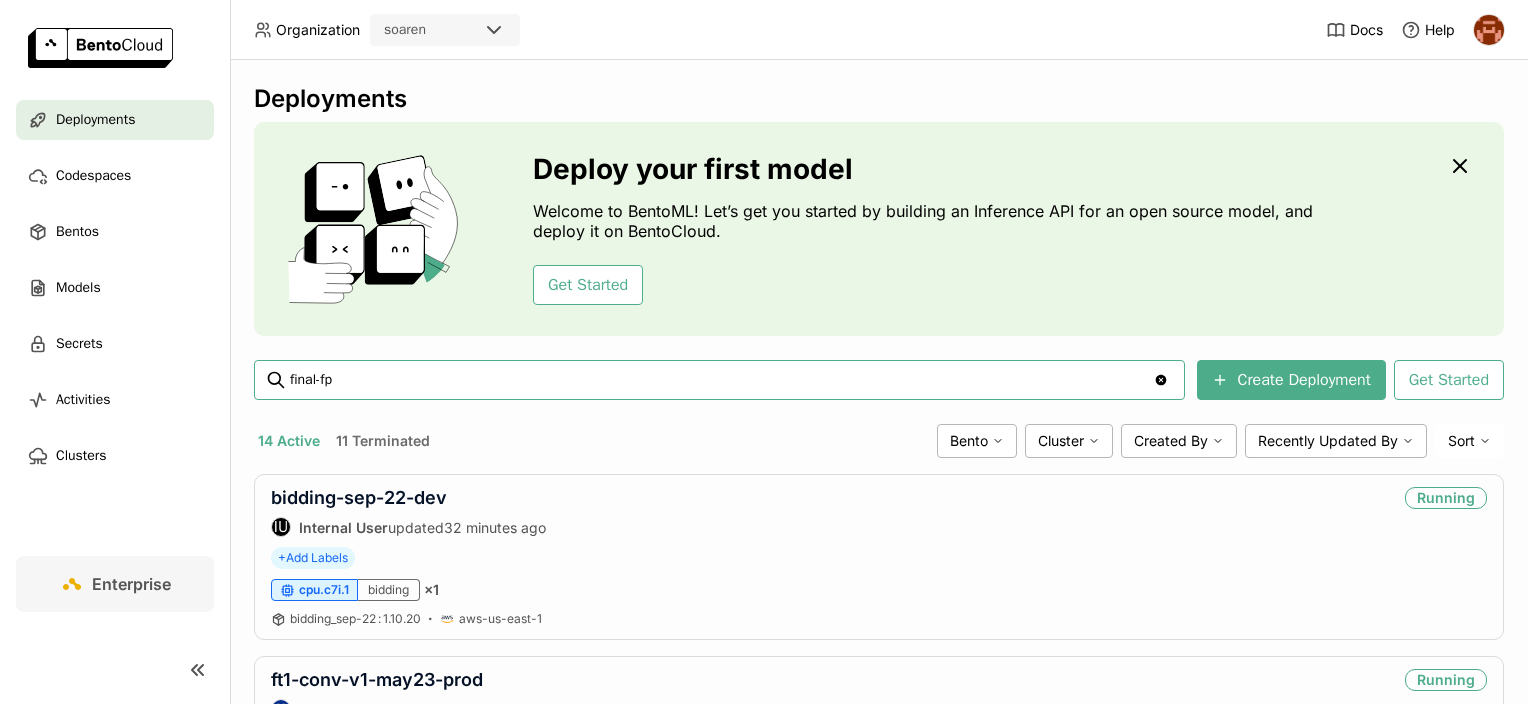 type on "final-fpd" 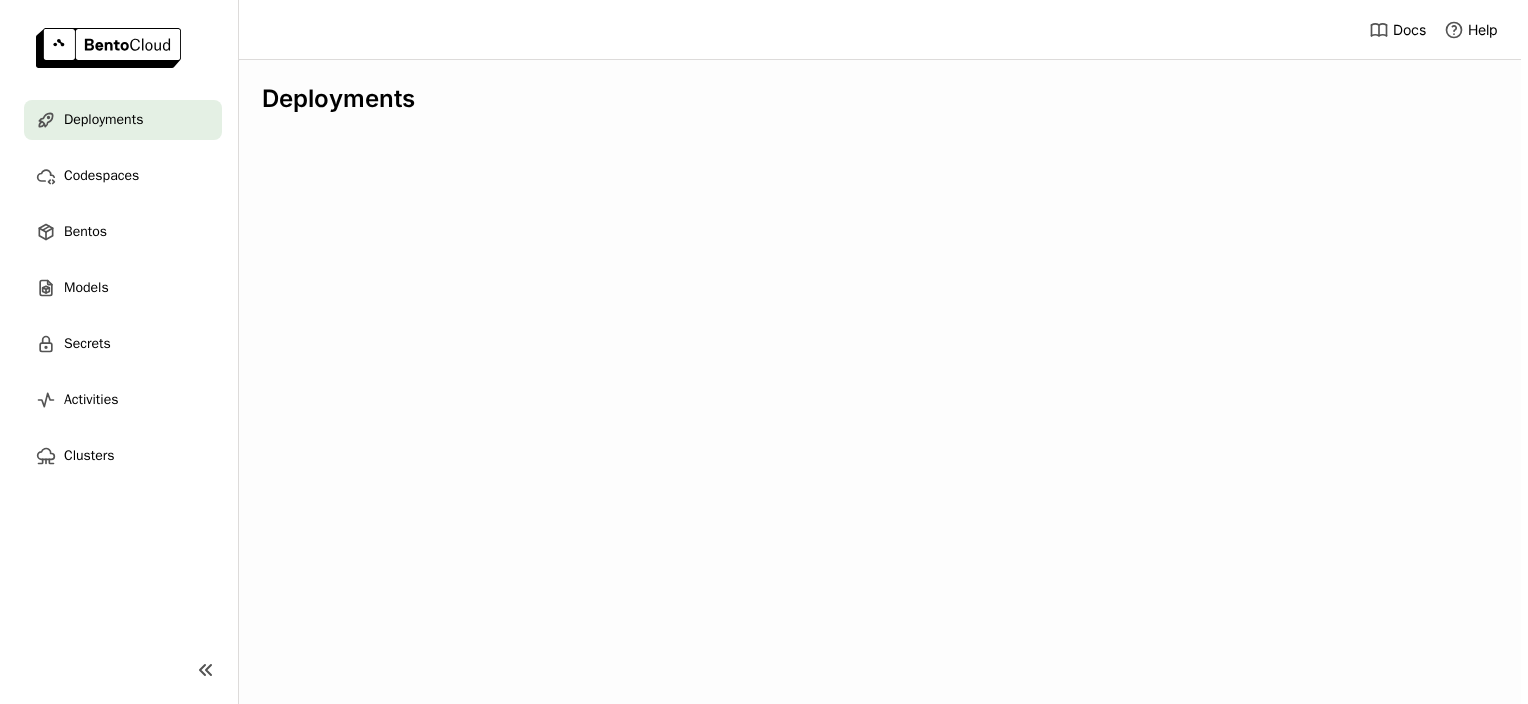 scroll, scrollTop: 0, scrollLeft: 0, axis: both 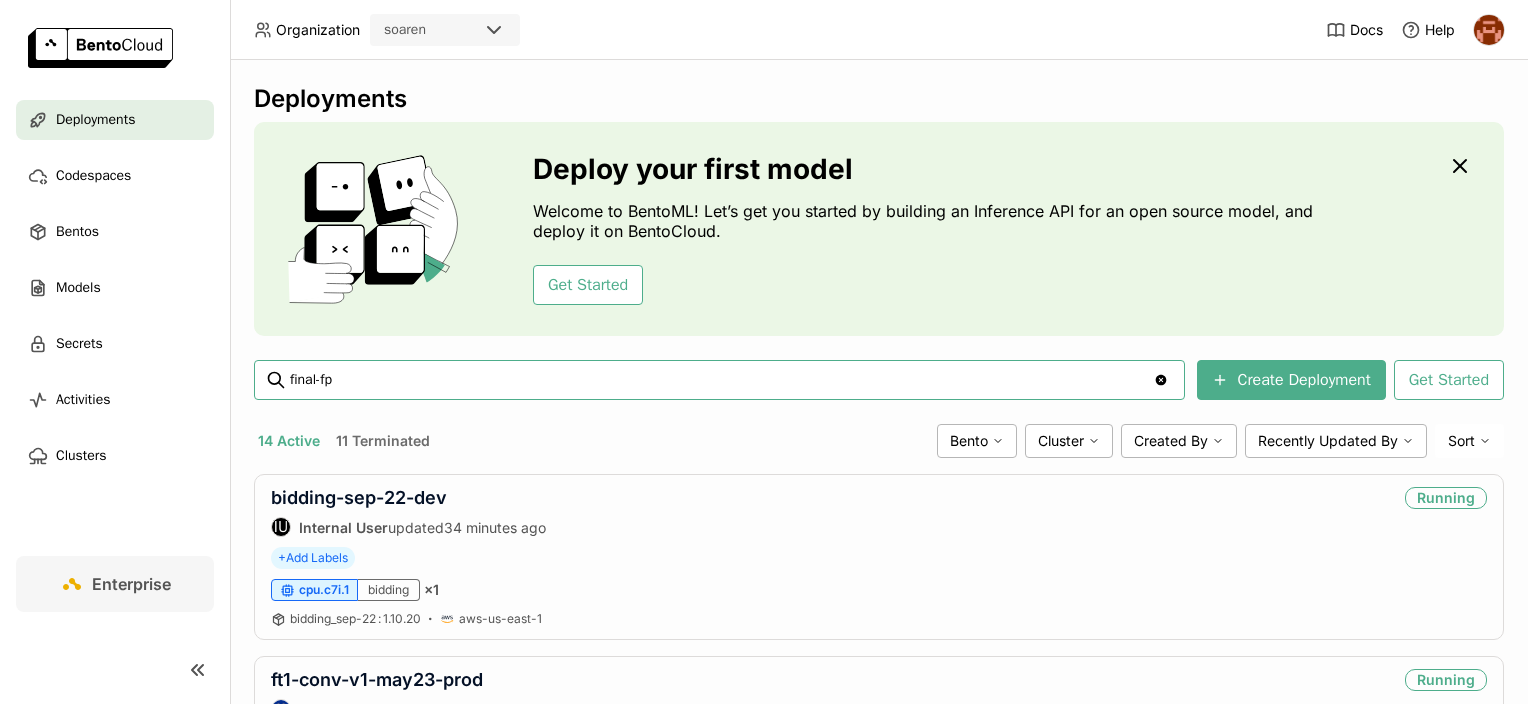 type on "final-fpd" 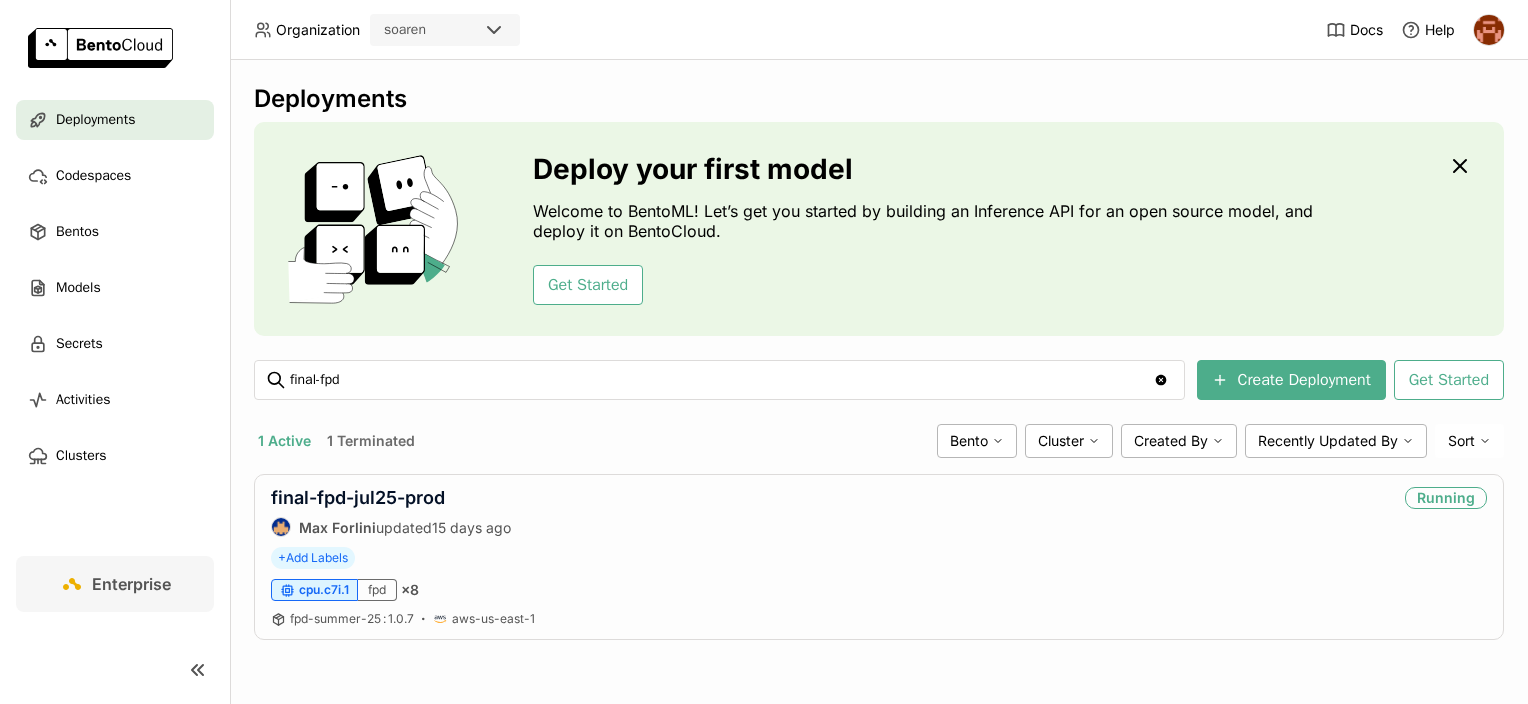 click at bounding box center [1489, 30] 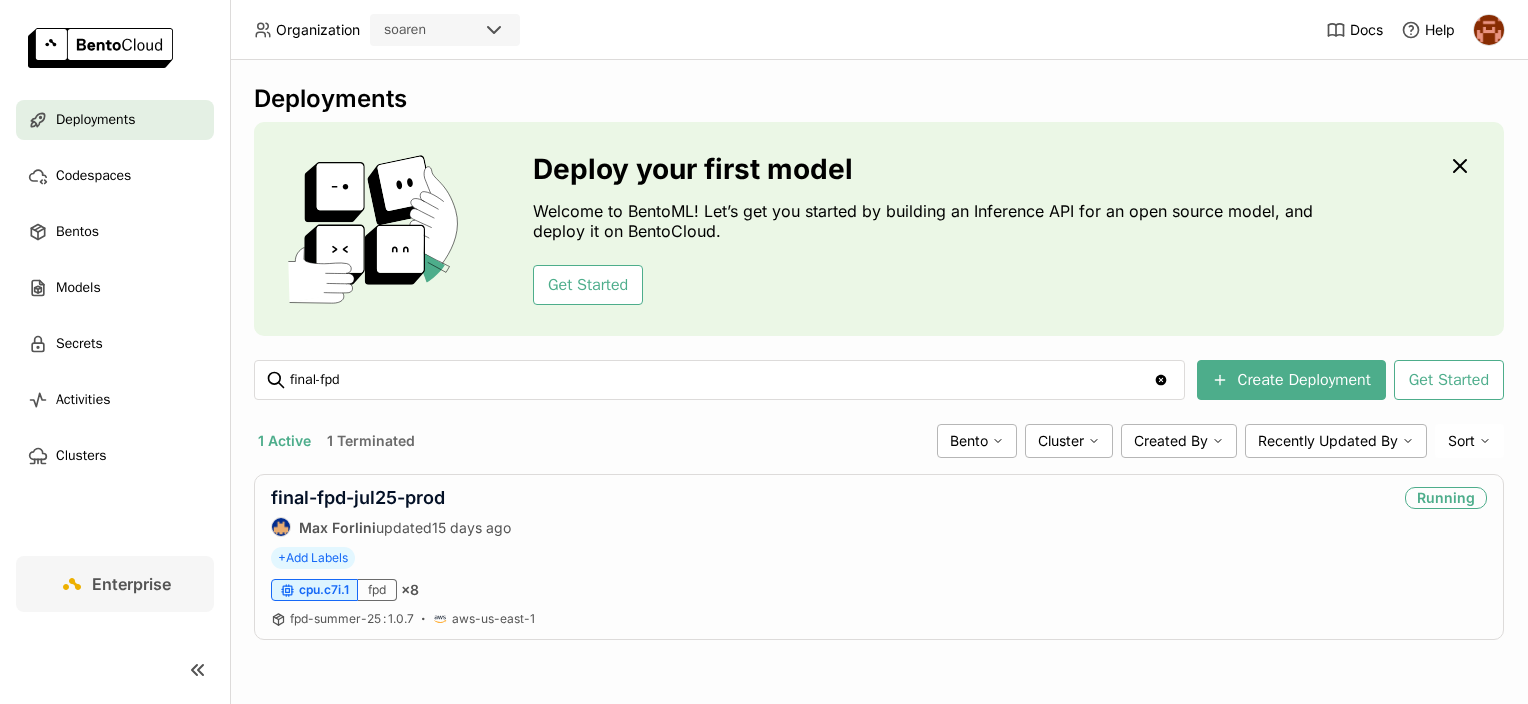 click on "Deployments" at bounding box center (879, 99) 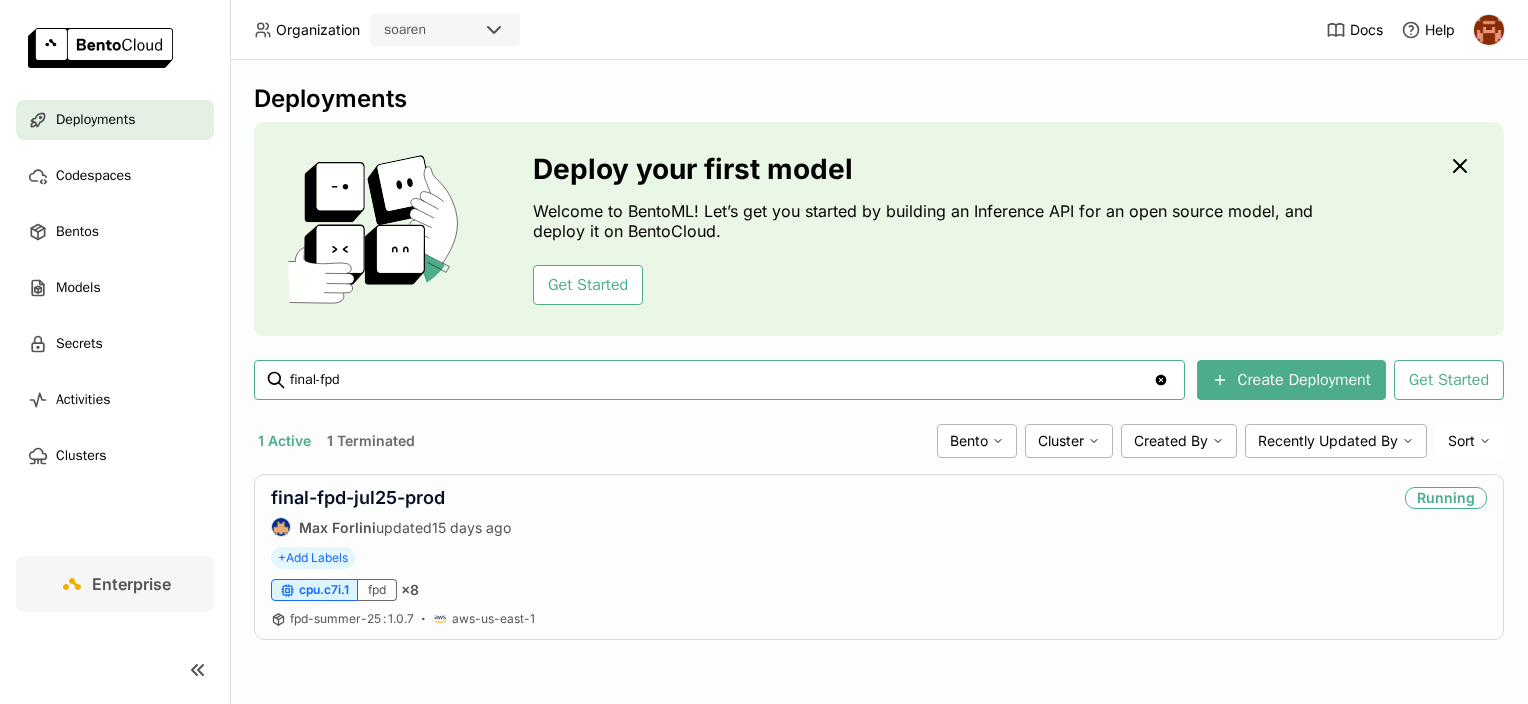 scroll, scrollTop: 0, scrollLeft: 0, axis: both 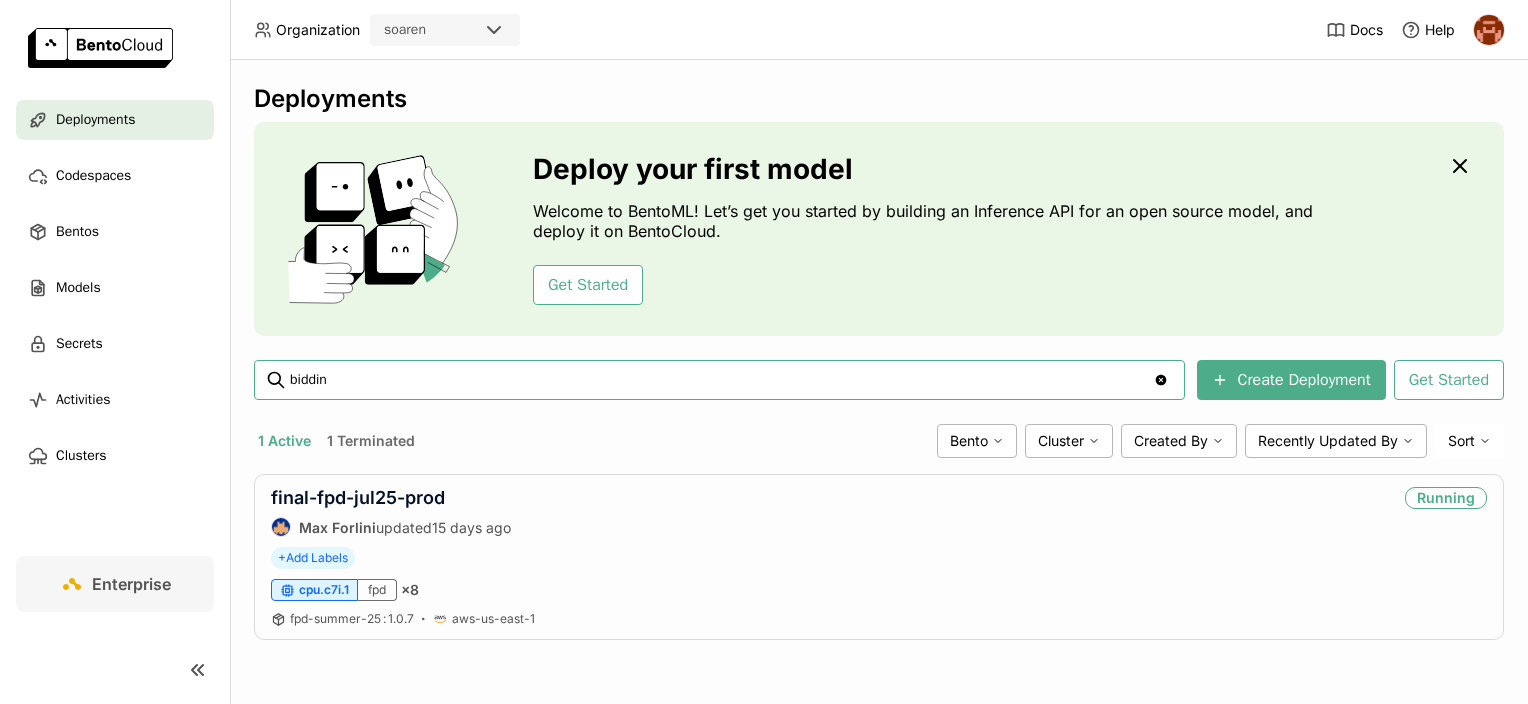 type on "bidding" 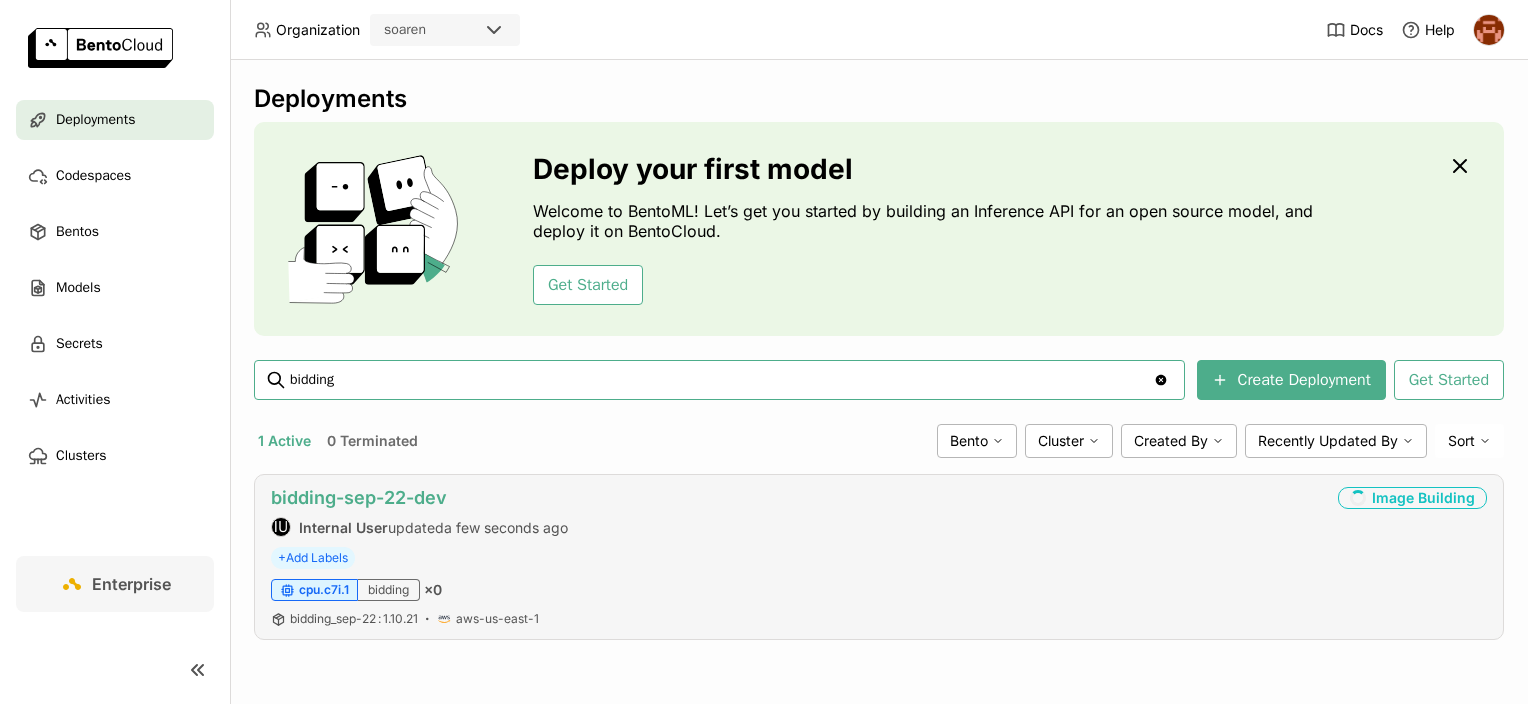 click on "bidding-sep-22-dev" at bounding box center [359, 497] 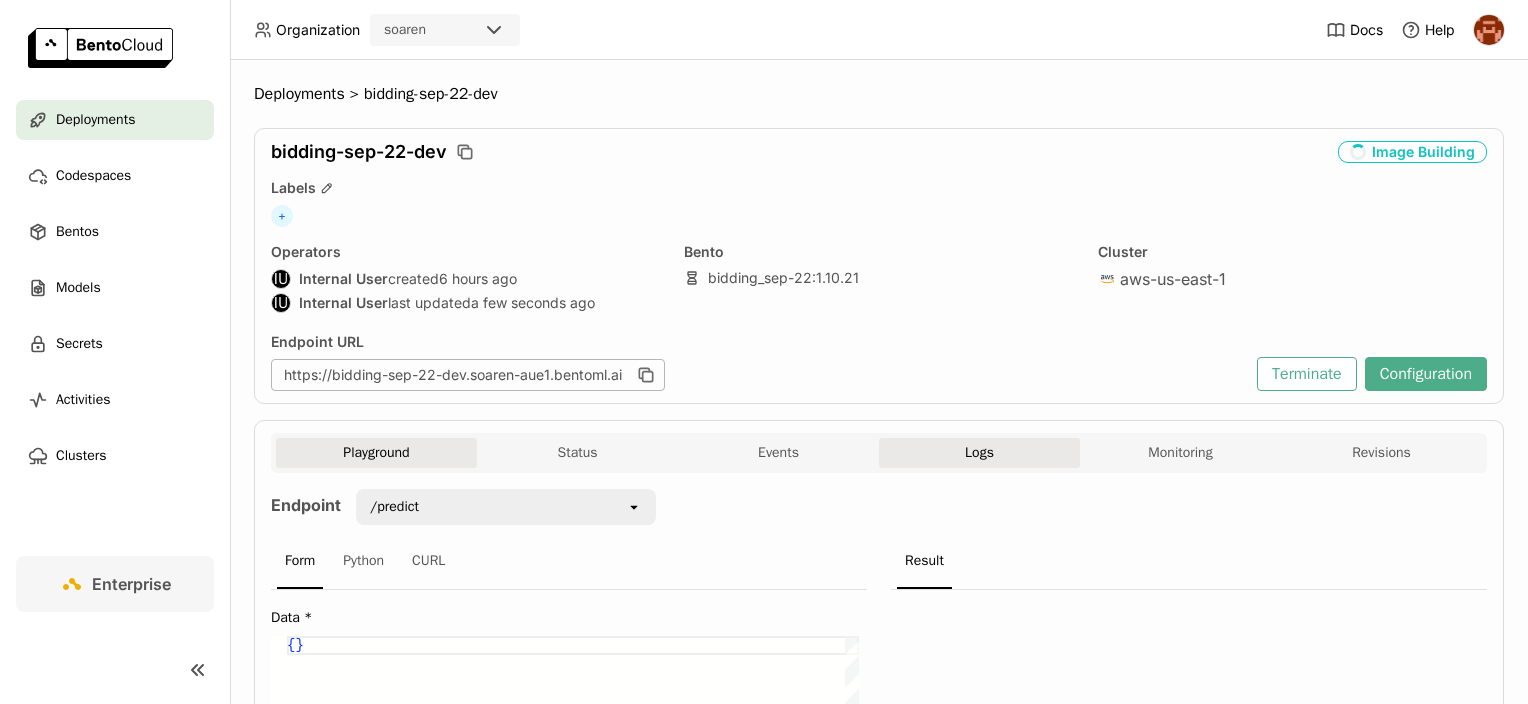 click on "Logs" at bounding box center (979, 453) 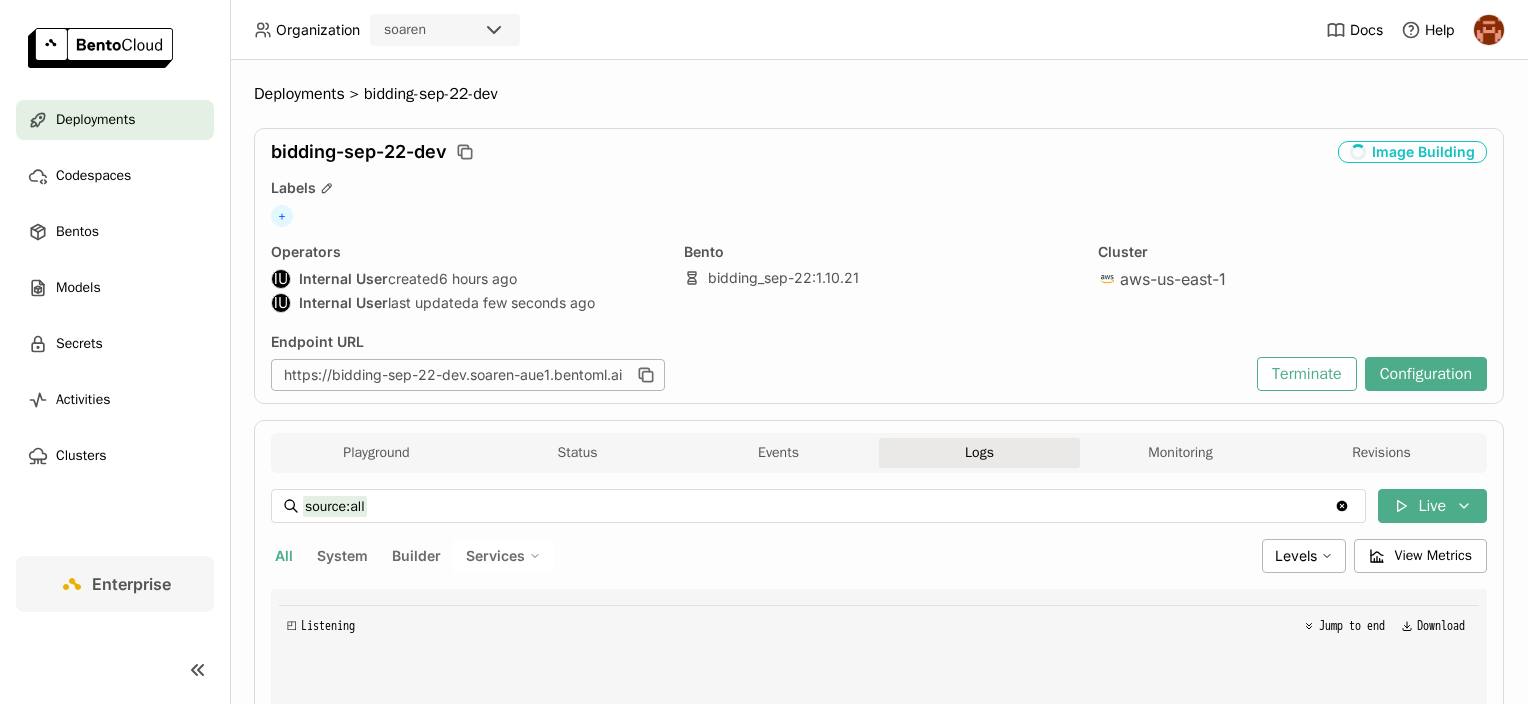 scroll, scrollTop: 0, scrollLeft: 0, axis: both 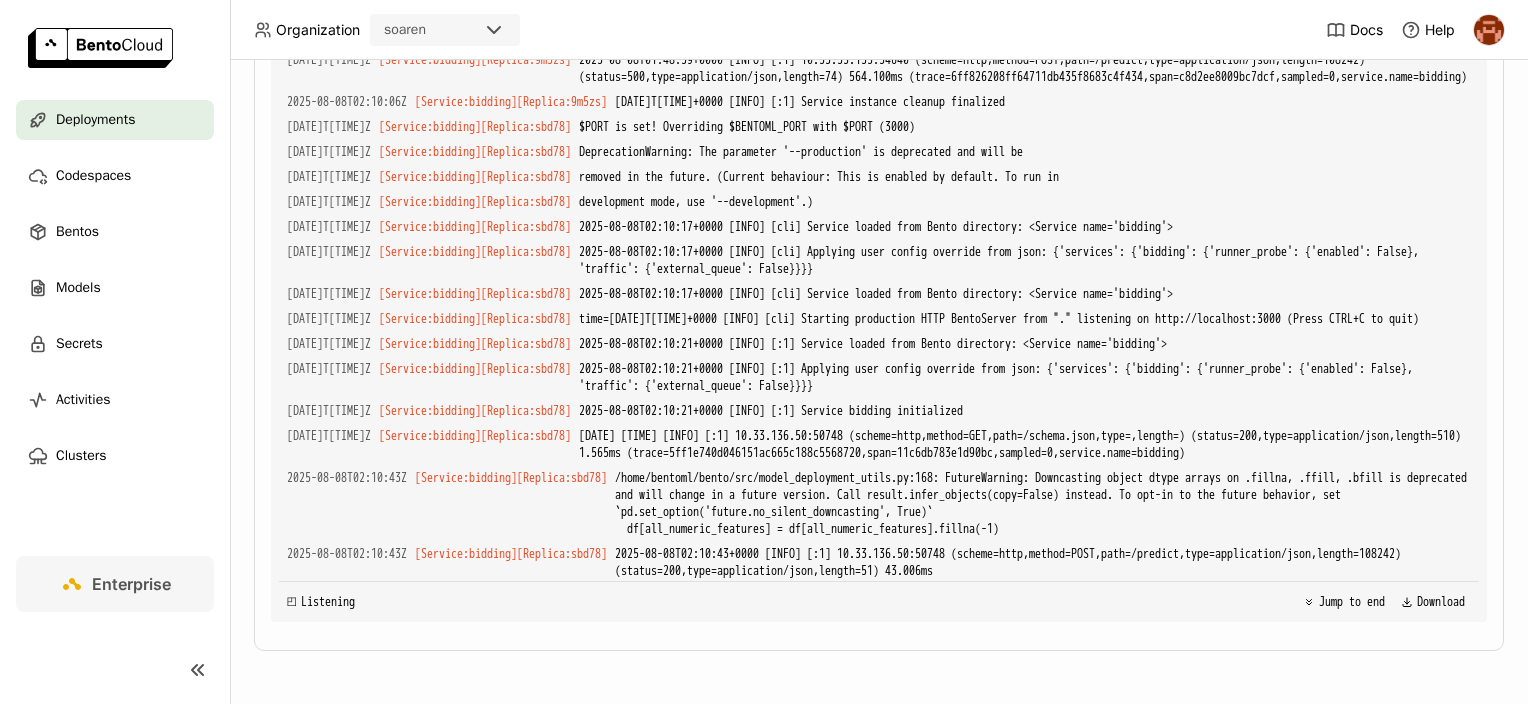 drag, startPoint x: 1068, startPoint y: 180, endPoint x: 1007, endPoint y: 136, distance: 75.21303 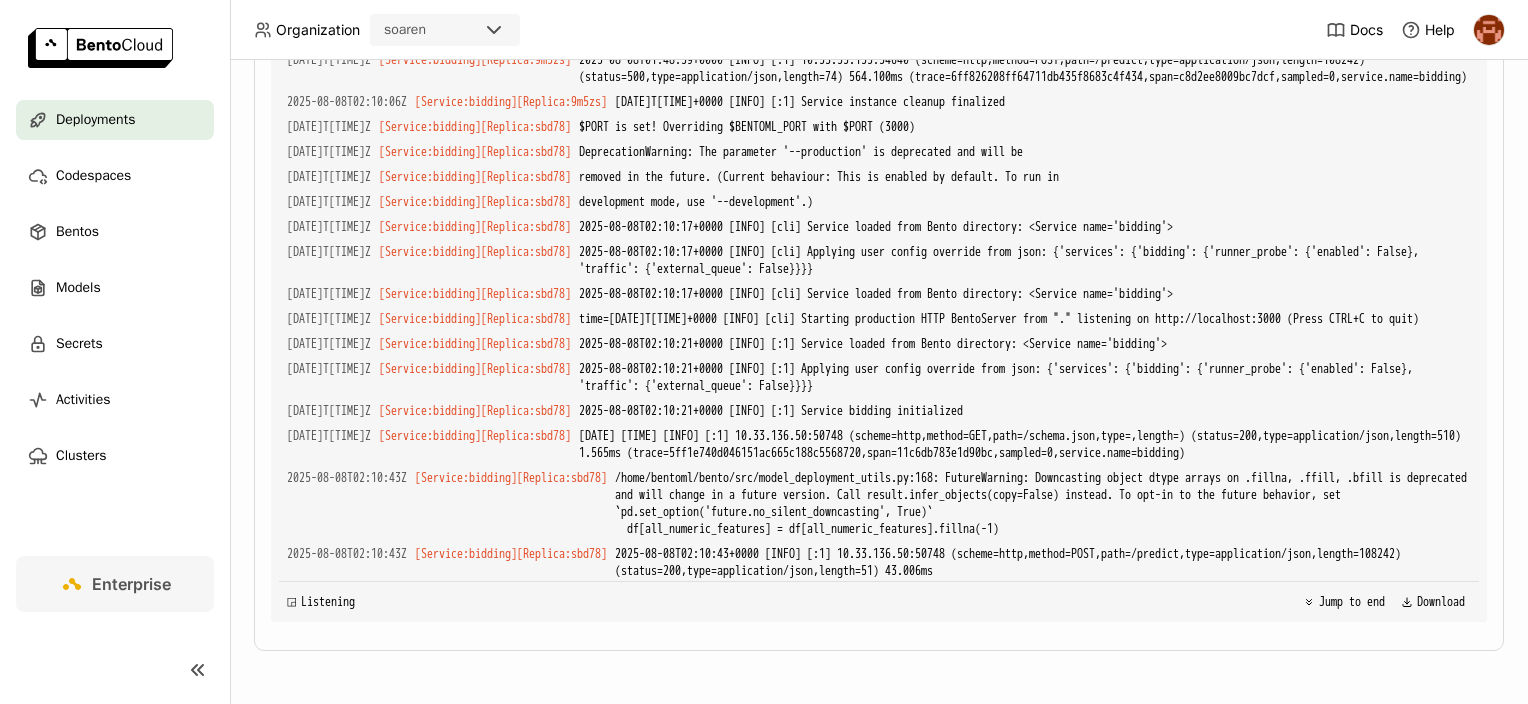 copy on "FutureWarning: Downcasting object dtype arrays on .fillna, .ffill, .bfill is deprecated and will change in a future version. Call result.infer_objects(copy=False) instead. To opt-in to the future behavior, set `pd.set_option('future.no_silent_downcasting', True)`
df[all_numeric_features] = df[all_numeric_features].fillna(-1)" 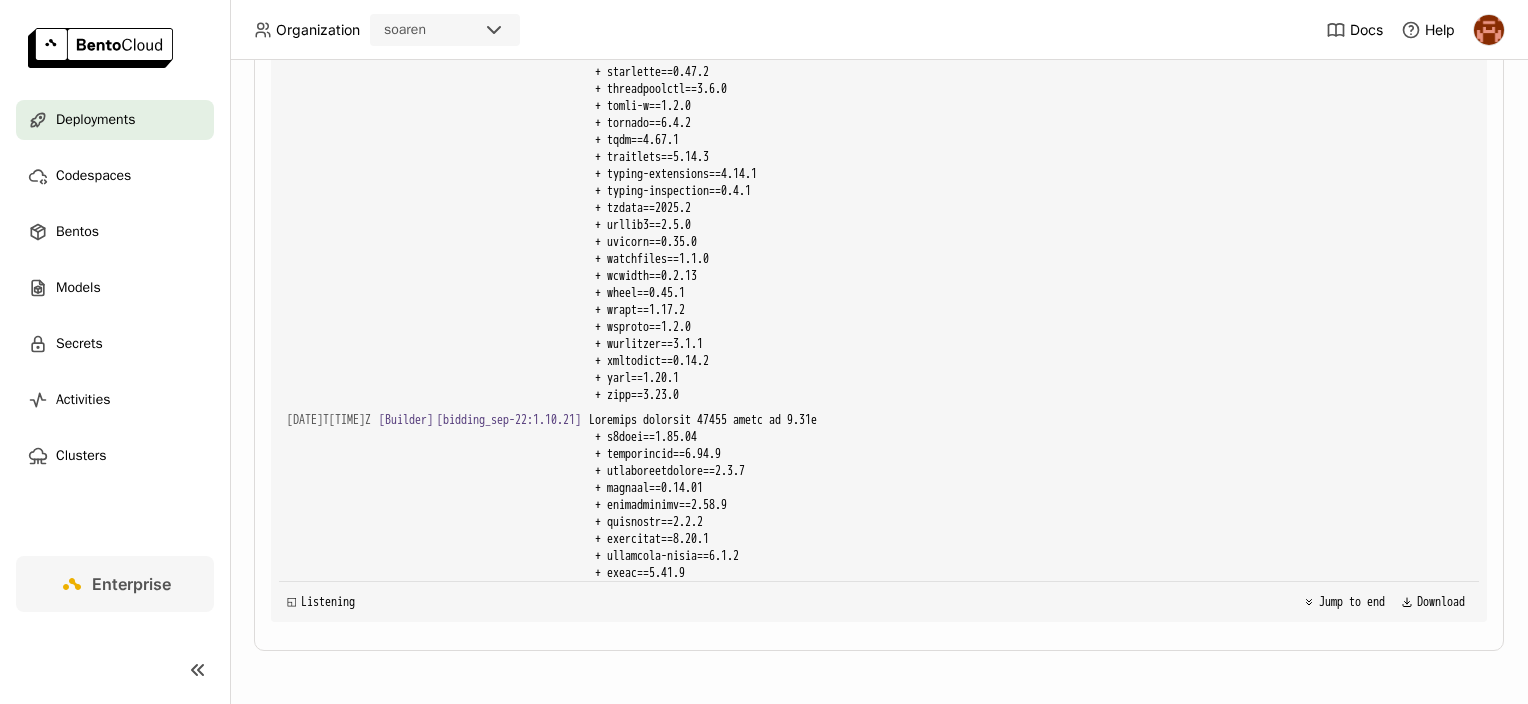 scroll, scrollTop: 27798, scrollLeft: 0, axis: vertical 